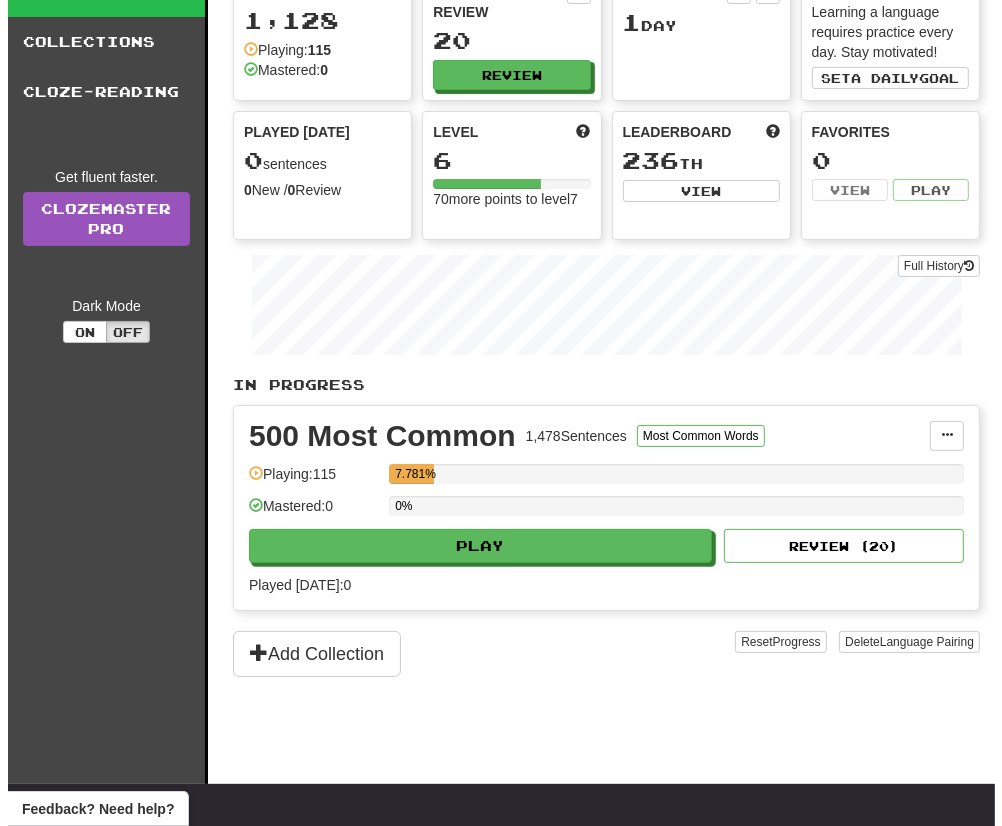 scroll, scrollTop: 0, scrollLeft: 0, axis: both 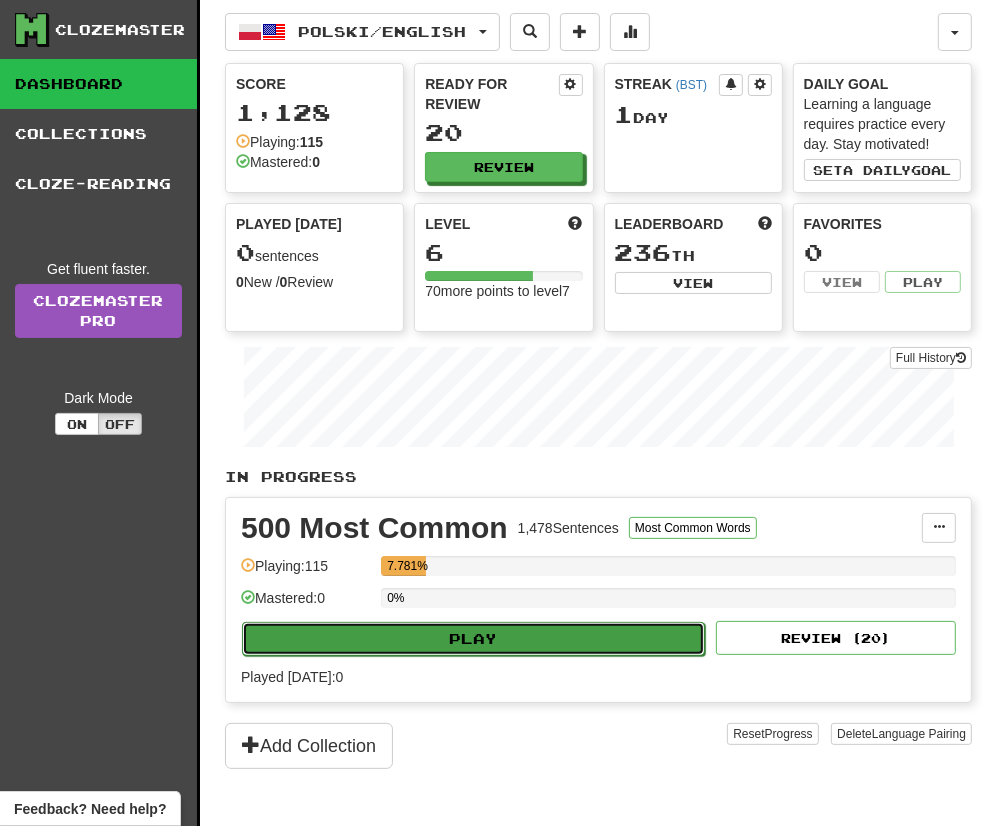 click on "Play" at bounding box center [473, 639] 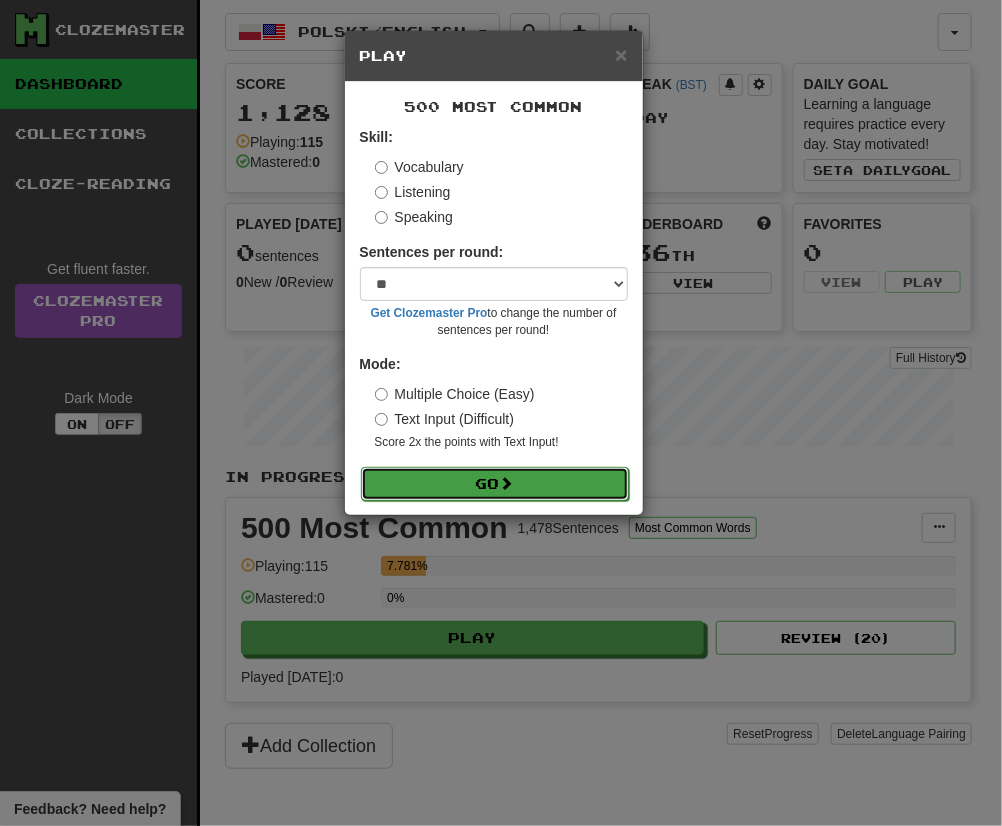 click on "Go" at bounding box center [495, 484] 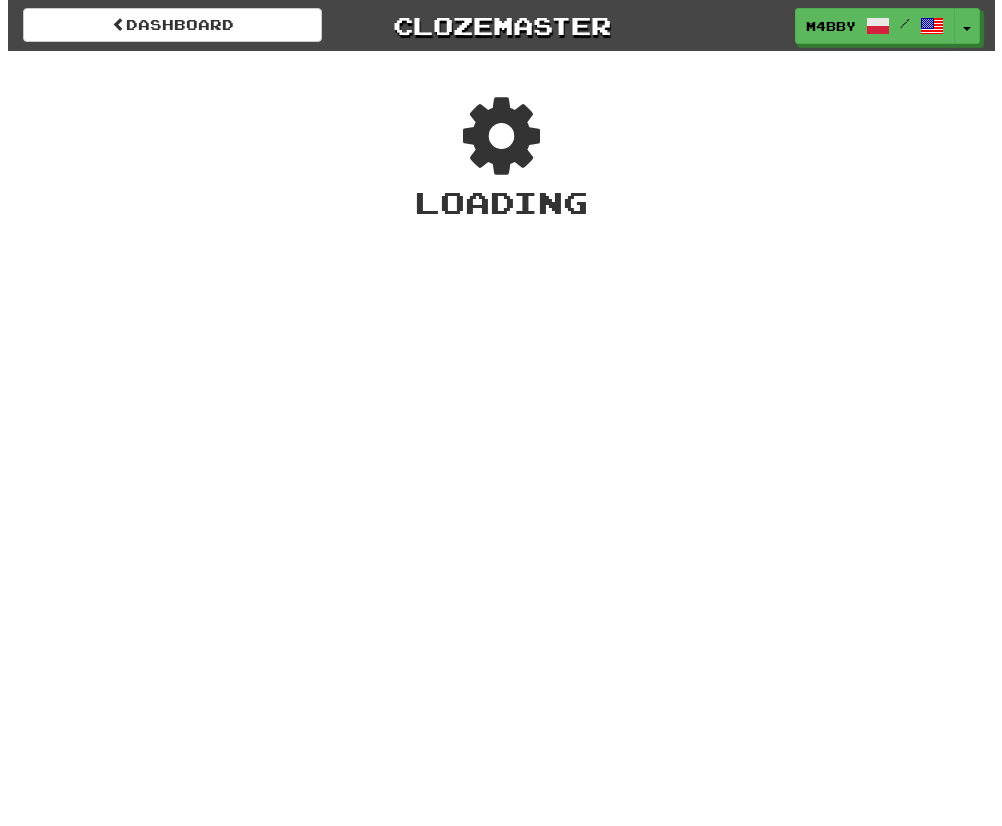 scroll, scrollTop: 0, scrollLeft: 0, axis: both 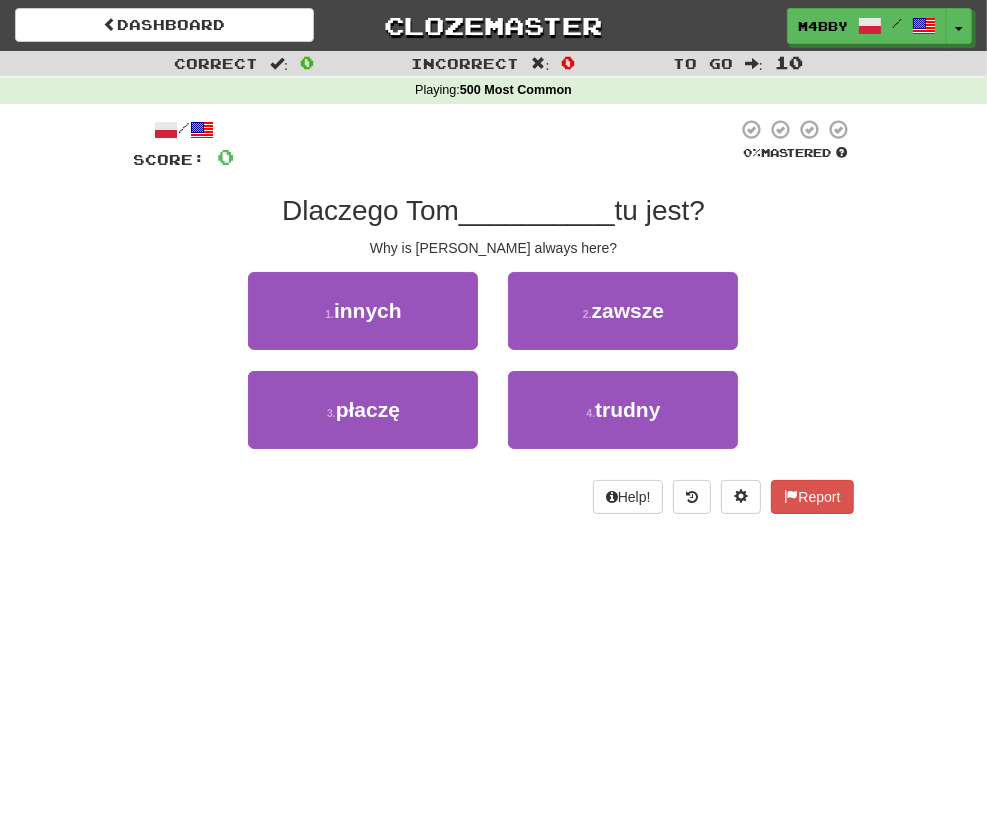 click on "__________" at bounding box center [537, 210] 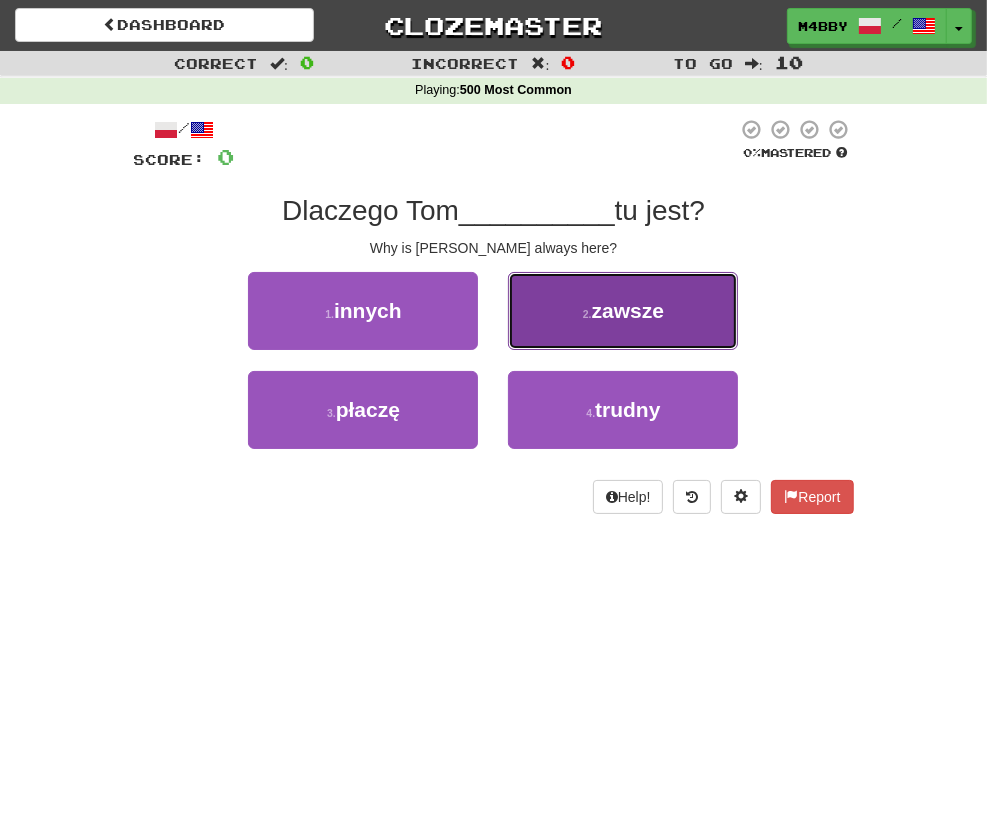click on "2 ." at bounding box center (587, 314) 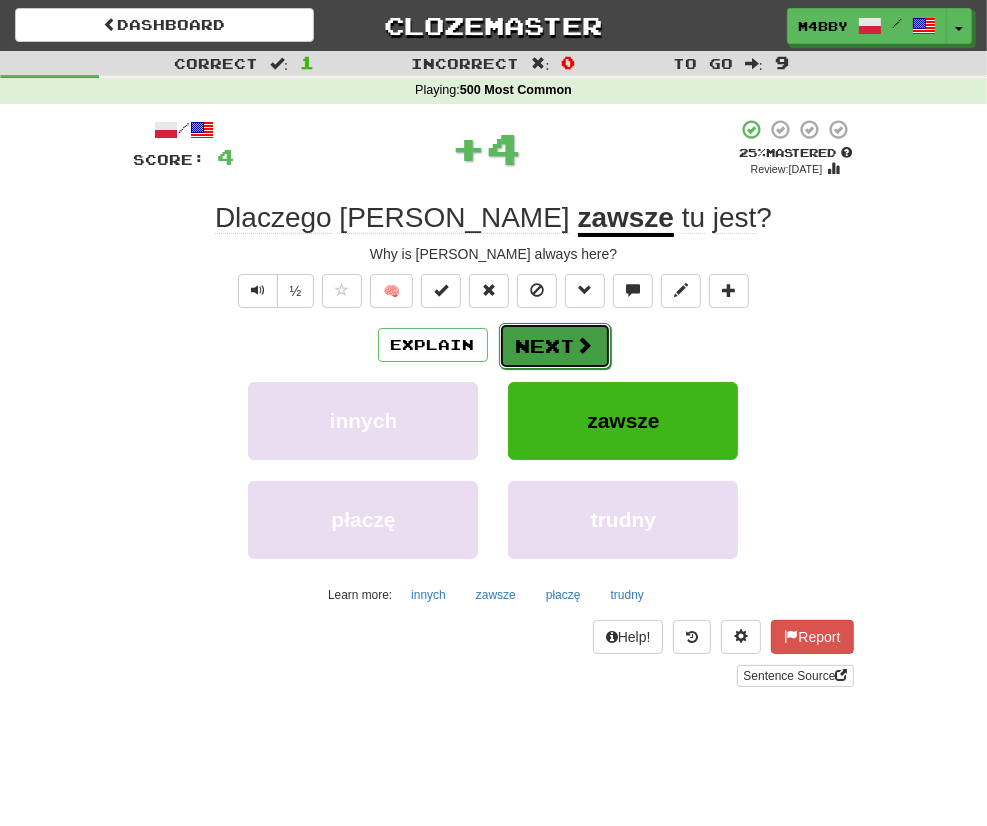 click on "Next" at bounding box center [555, 346] 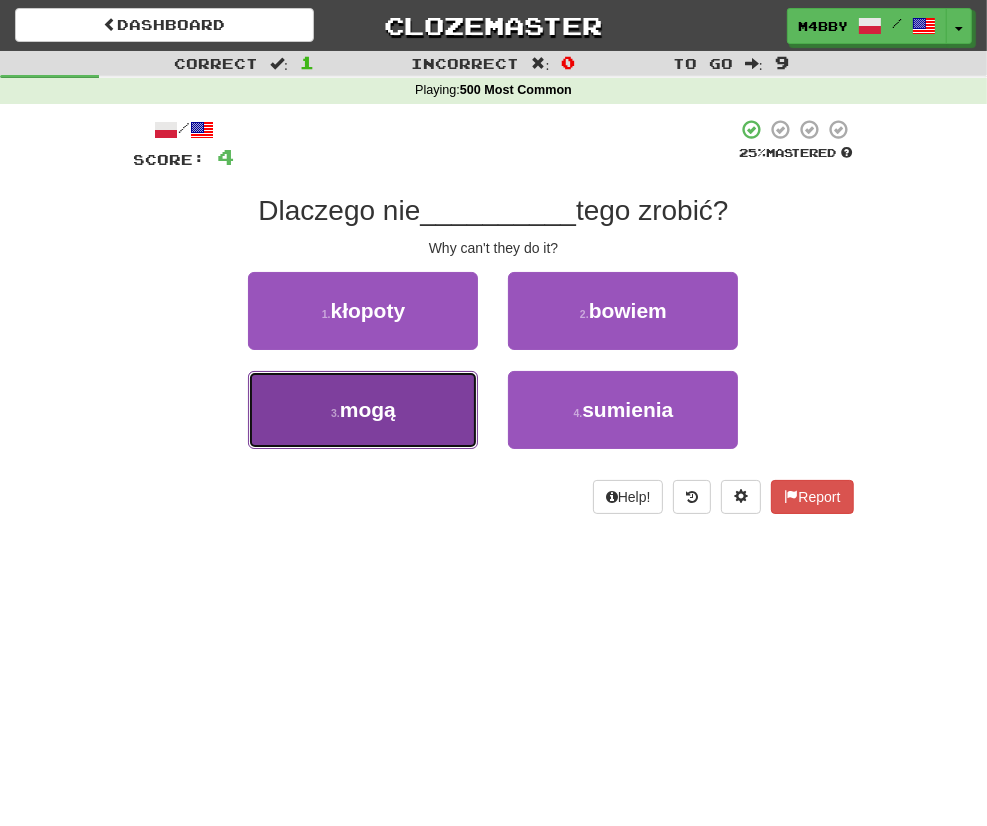 click on "3 .  mogą" at bounding box center (363, 410) 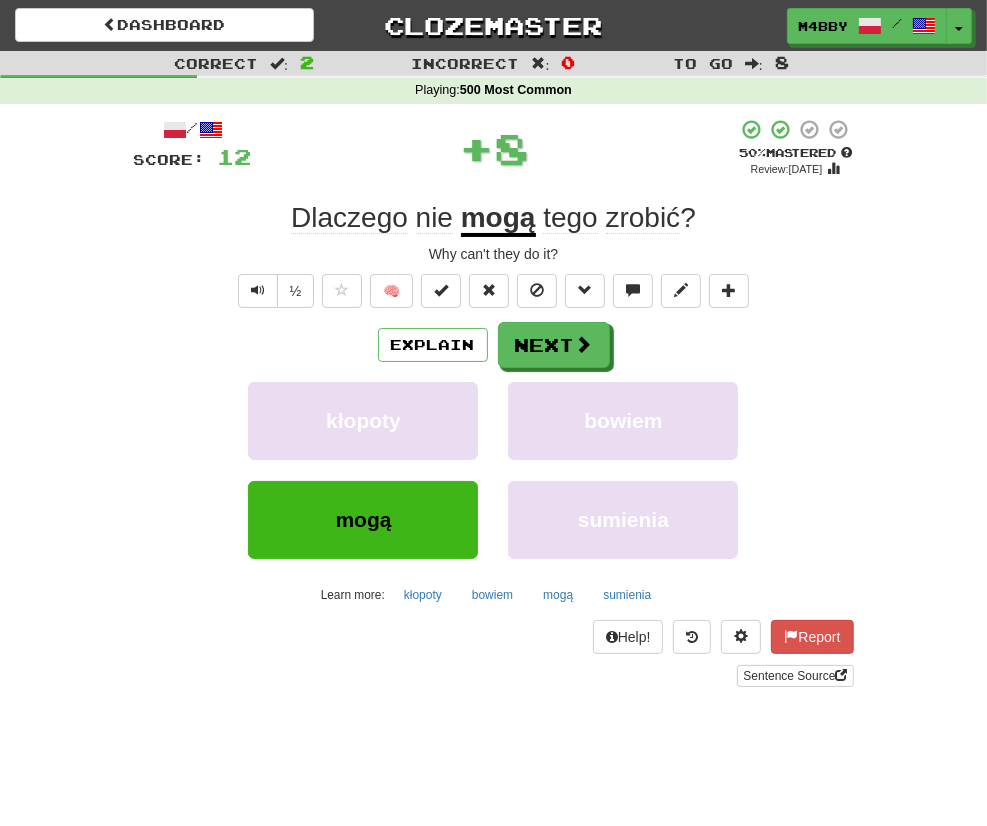 click on "Explain Next kłopoty bowiem mogą sumienia Learn more: kłopoty bowiem mogą sumienia" at bounding box center [494, 466] 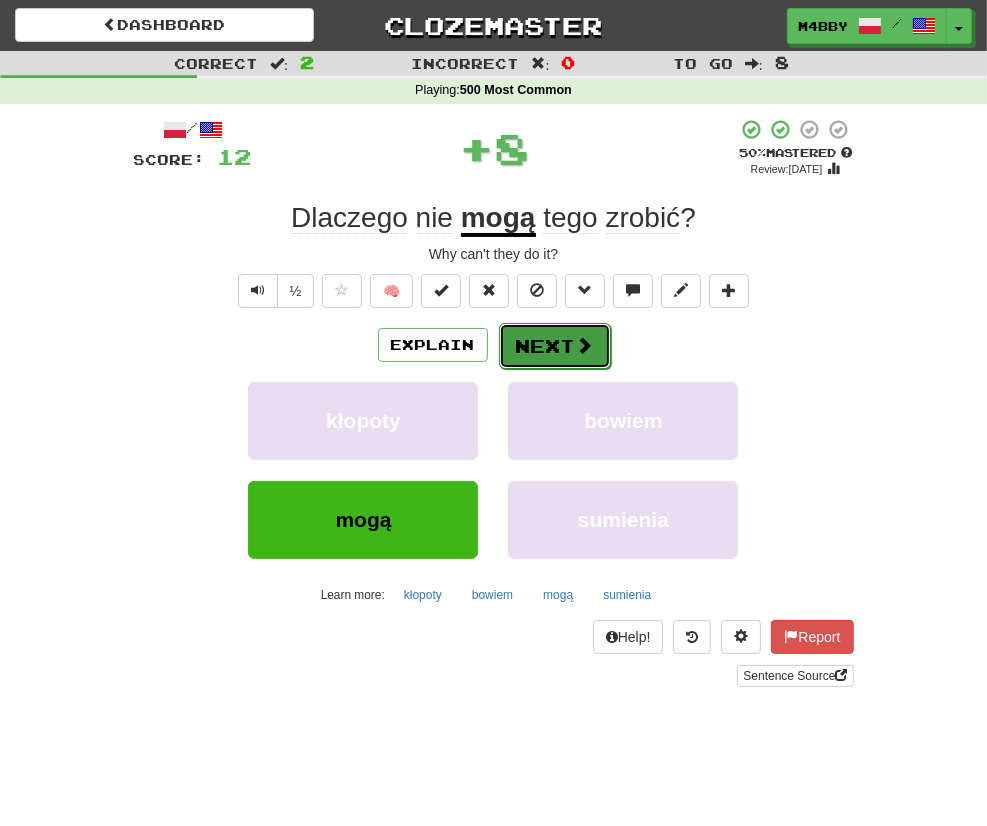 click on "Next" at bounding box center (555, 346) 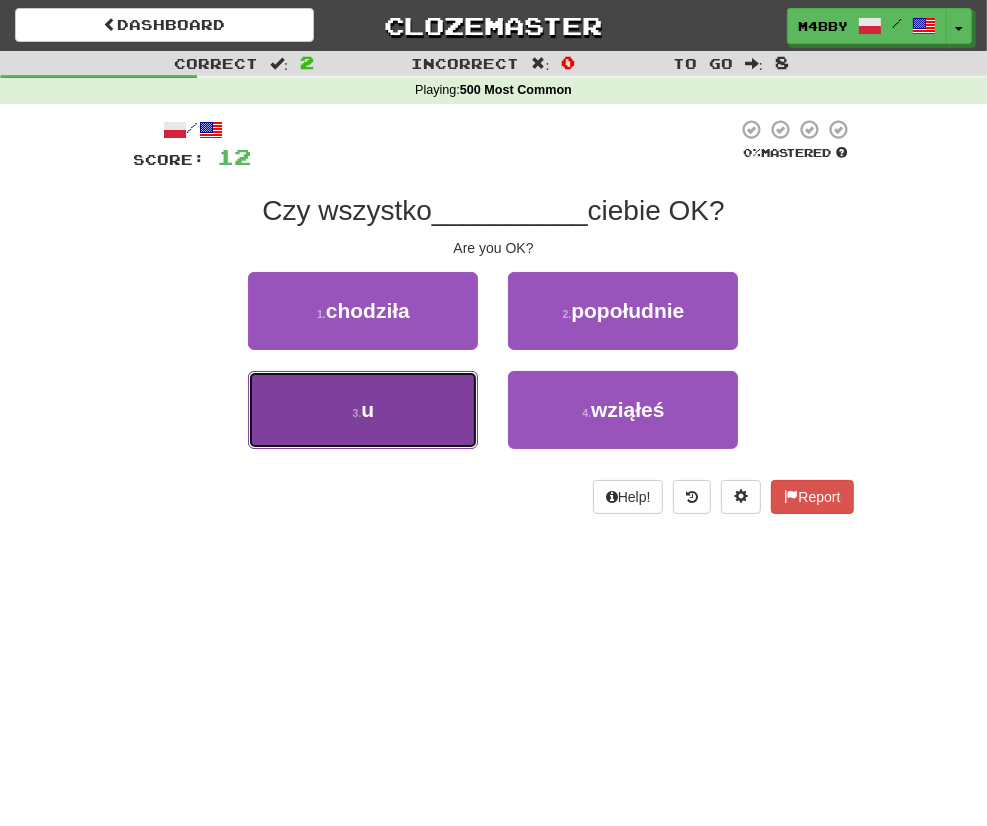 click on "3 .  u" at bounding box center (363, 410) 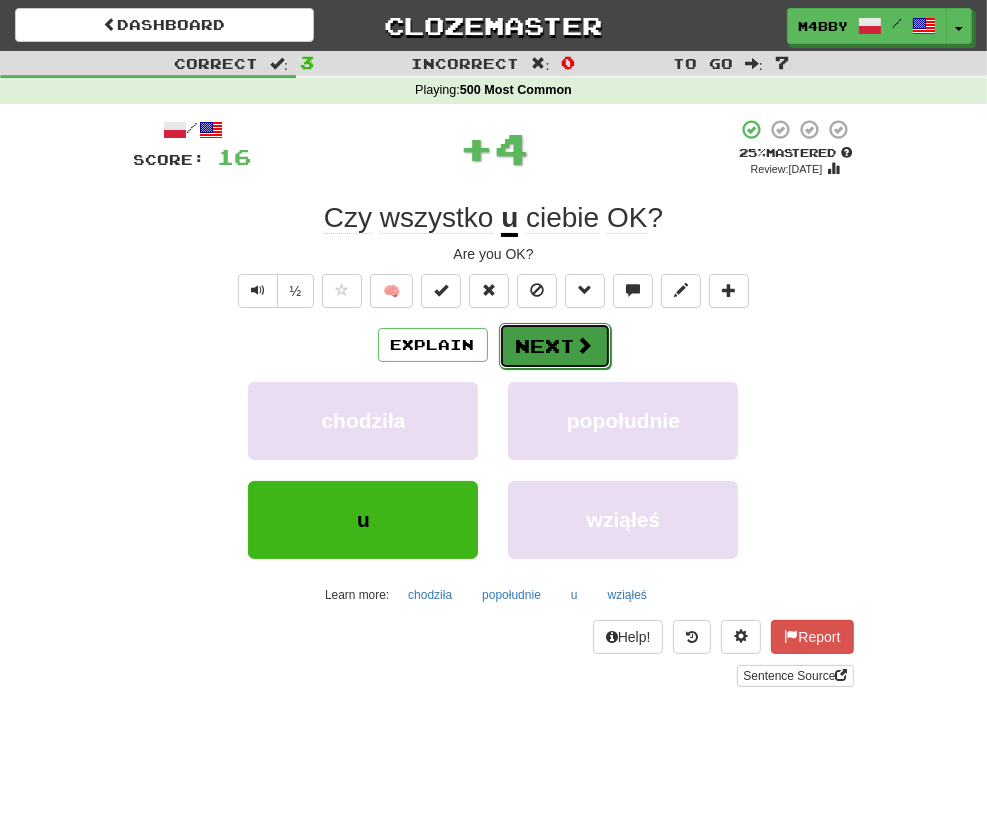 click on "Next" at bounding box center [555, 346] 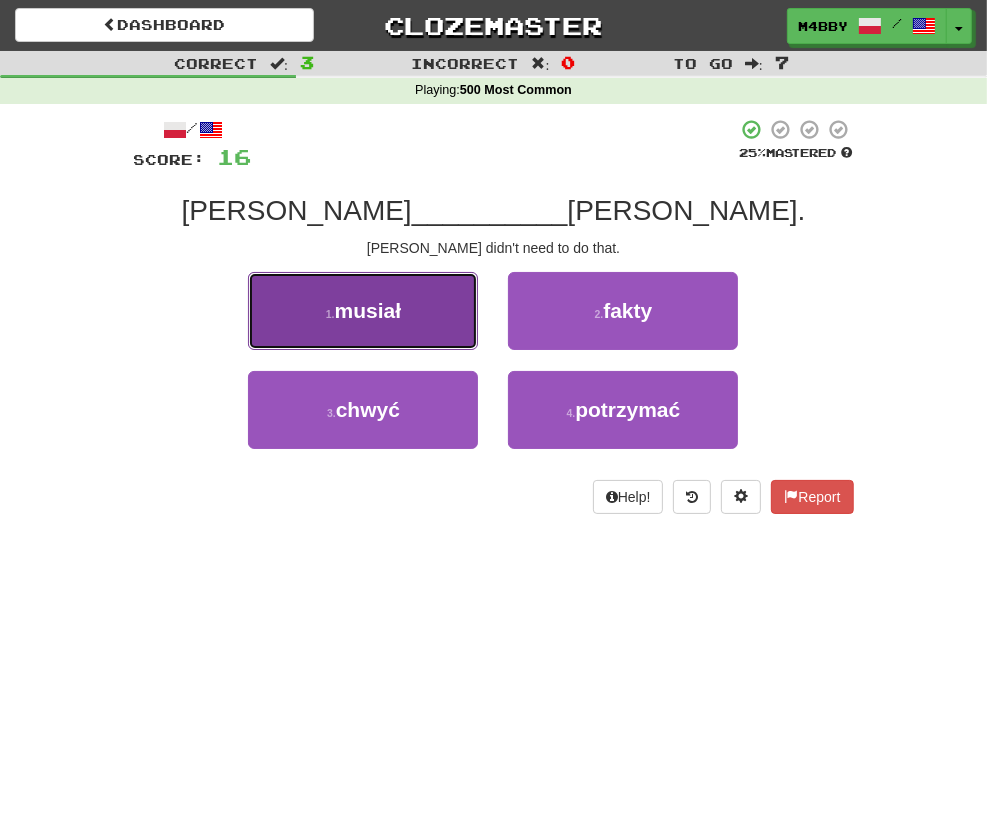 click on "1 .  musiał" at bounding box center [363, 311] 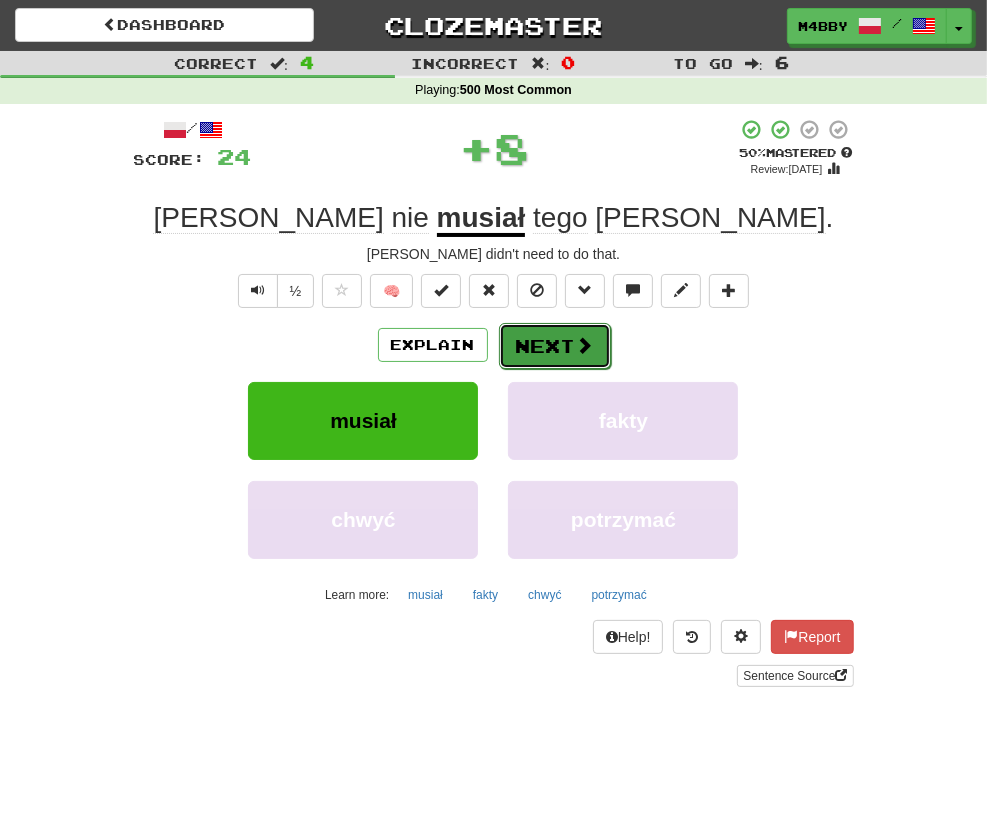 click on "Next" at bounding box center [555, 346] 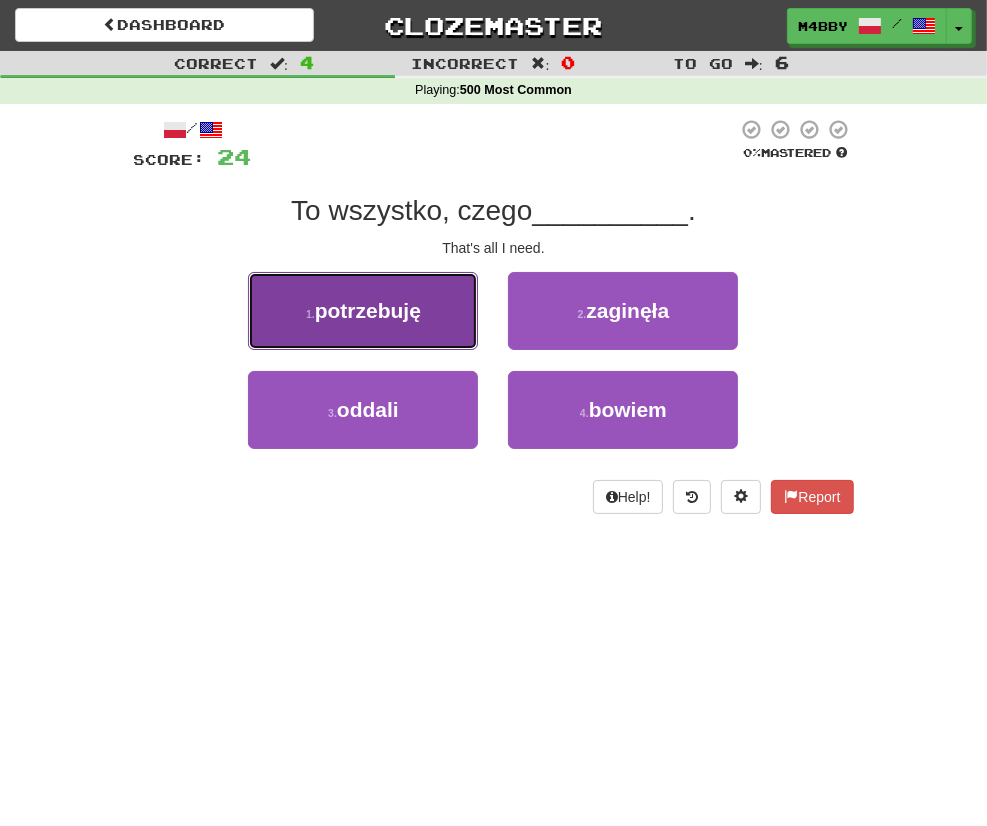 click on "1 .  potrzebuję" at bounding box center [363, 311] 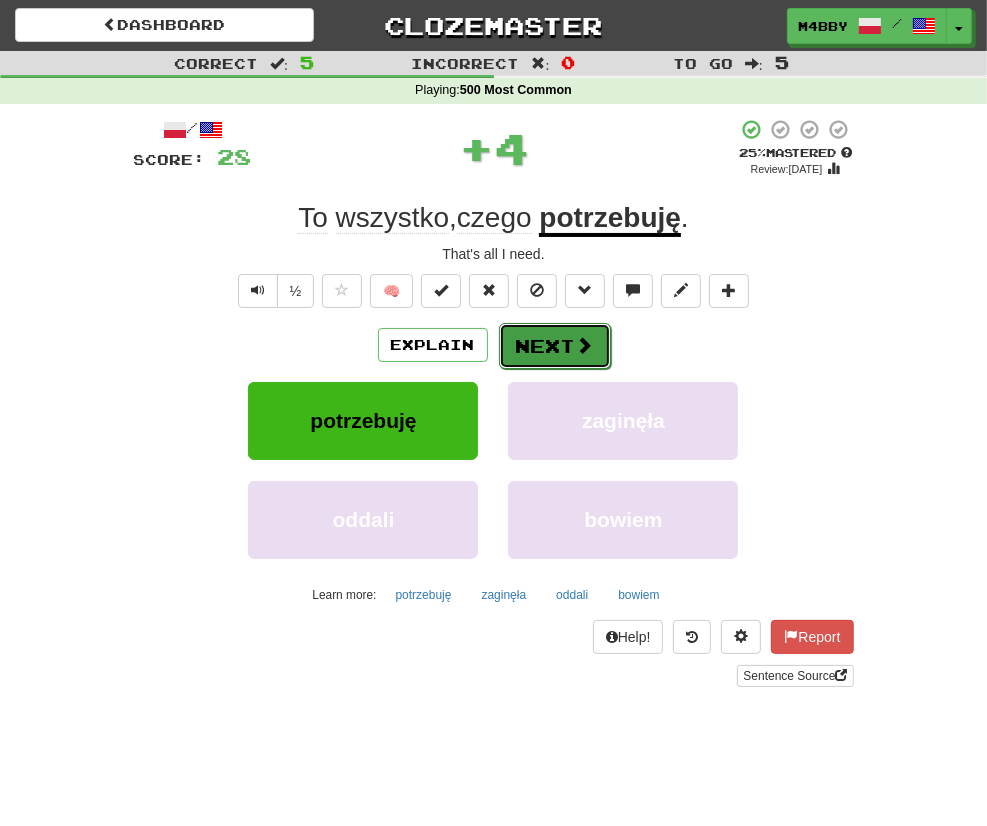 click on "Next" at bounding box center (555, 346) 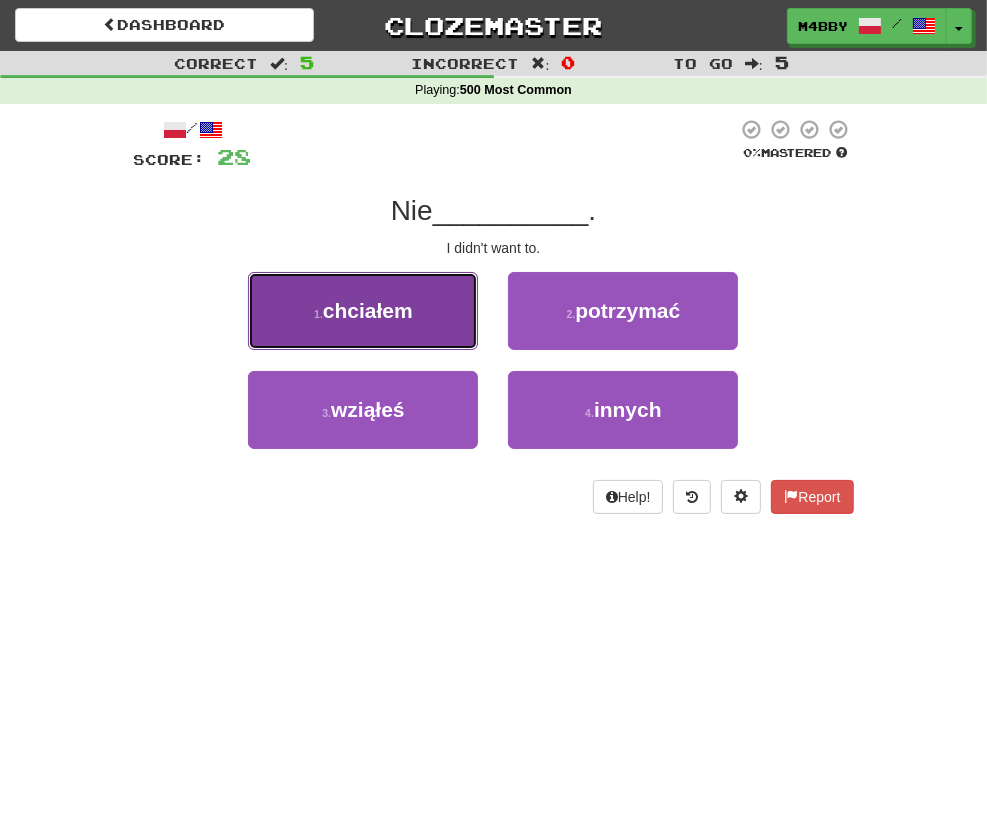 click on "1 .  chciałem" at bounding box center [363, 311] 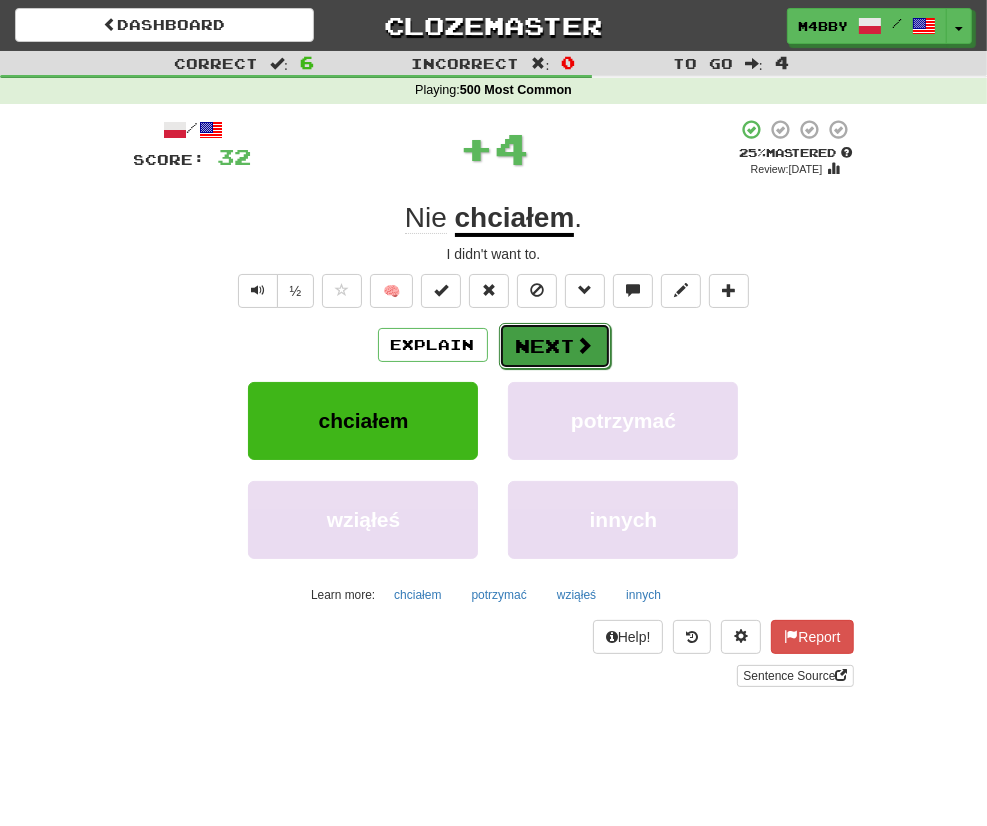 click on "Next" at bounding box center [555, 346] 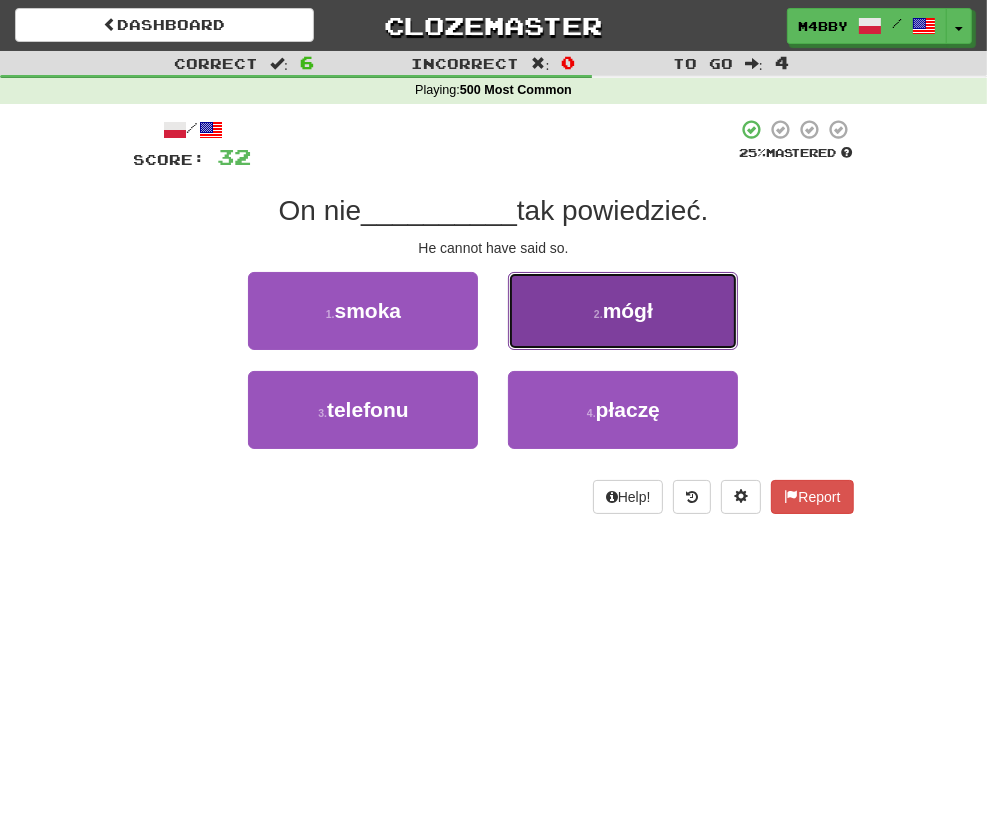 click on "2 .  mógł" at bounding box center (623, 311) 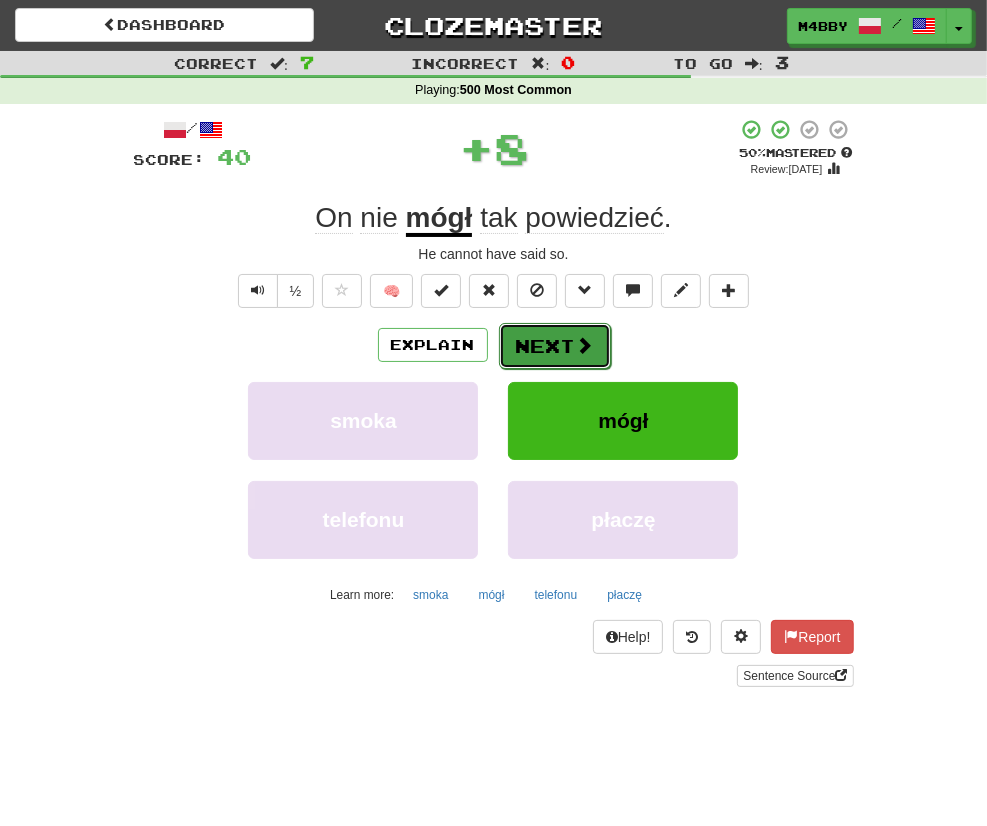 click on "Next" at bounding box center [555, 346] 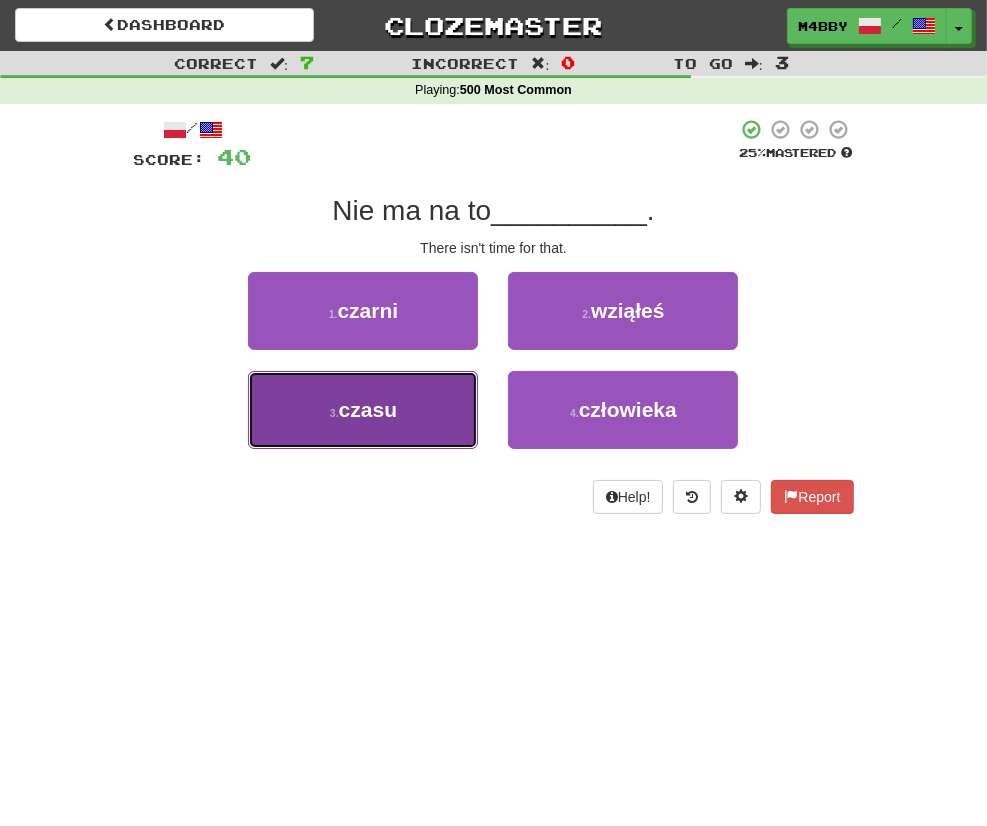 click on "3 .  czasu" at bounding box center (363, 410) 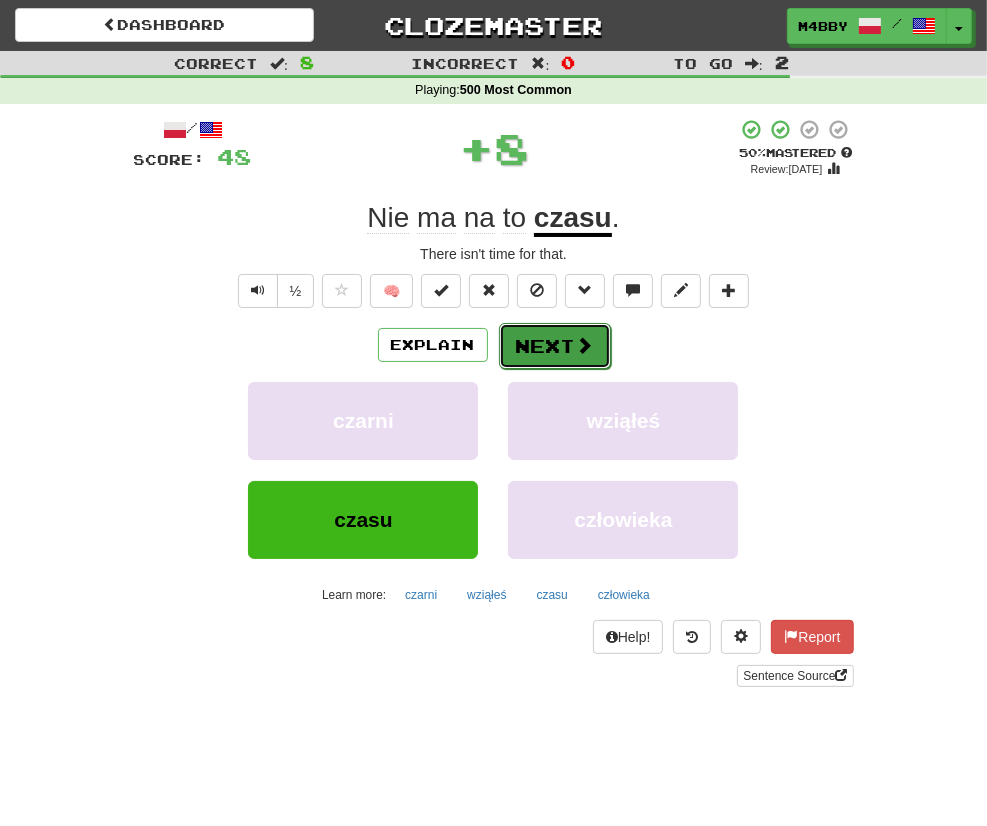 click at bounding box center (585, 345) 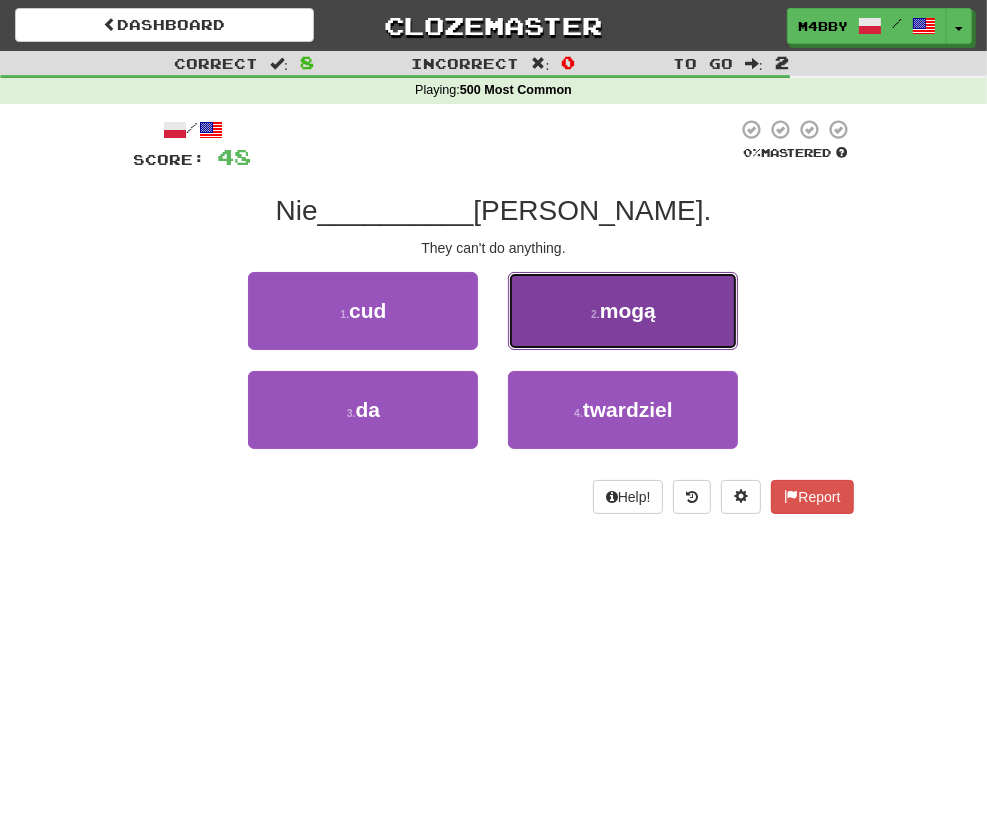 click on "2 .  mogą" at bounding box center (623, 311) 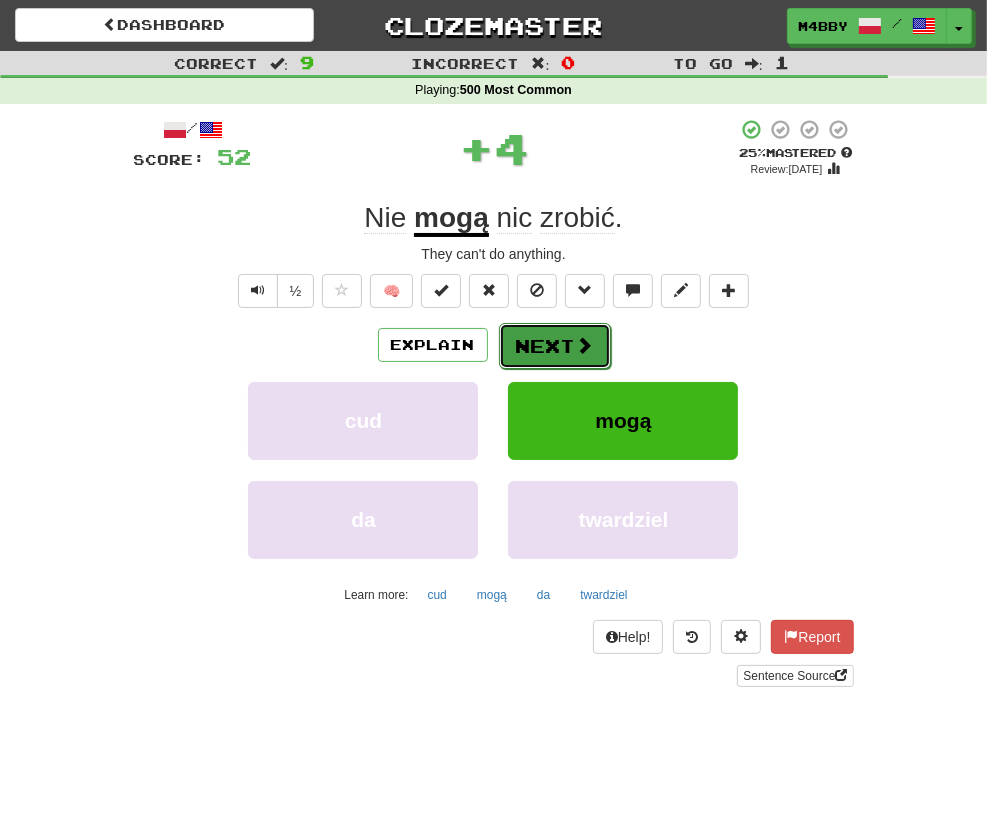 click at bounding box center [585, 345] 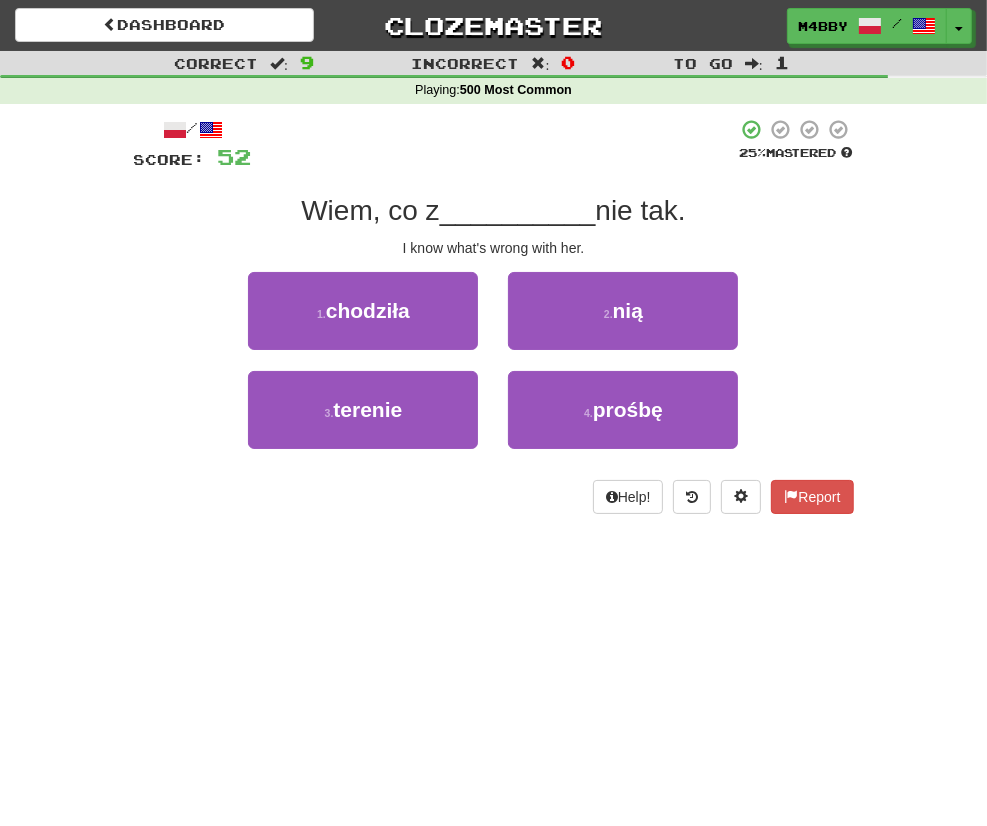 click on "Dashboard
Clozemaster
m4bby
/
Toggle Dropdown
Dashboard
Leaderboard
Activity Feed
Notifications
Profile
Discussions
Polski
/
English
Streak:
1
Review:
20
Points Today: 0
Languages
Account
Logout
m4bby
/
Toggle Dropdown
Dashboard
Leaderboard
Activity Feed
Notifications
Profile
Discussions
Polski
/
English
Streak:
1
Review:
20
Points Today: 0
Languages
Account
Logout
clozemaster
Correct   :   9 Incorrect   :   0 To go   :   1 Playing :  500 Most Common  /  Score:   52 25 %  Mastered Wiem, co z  __________  nie tak. I know what's wrong with her. 1 .  chodziła 2 .  nią 3 .  terenie 4 .  prośbę  Help!  Report" at bounding box center [493, 413] 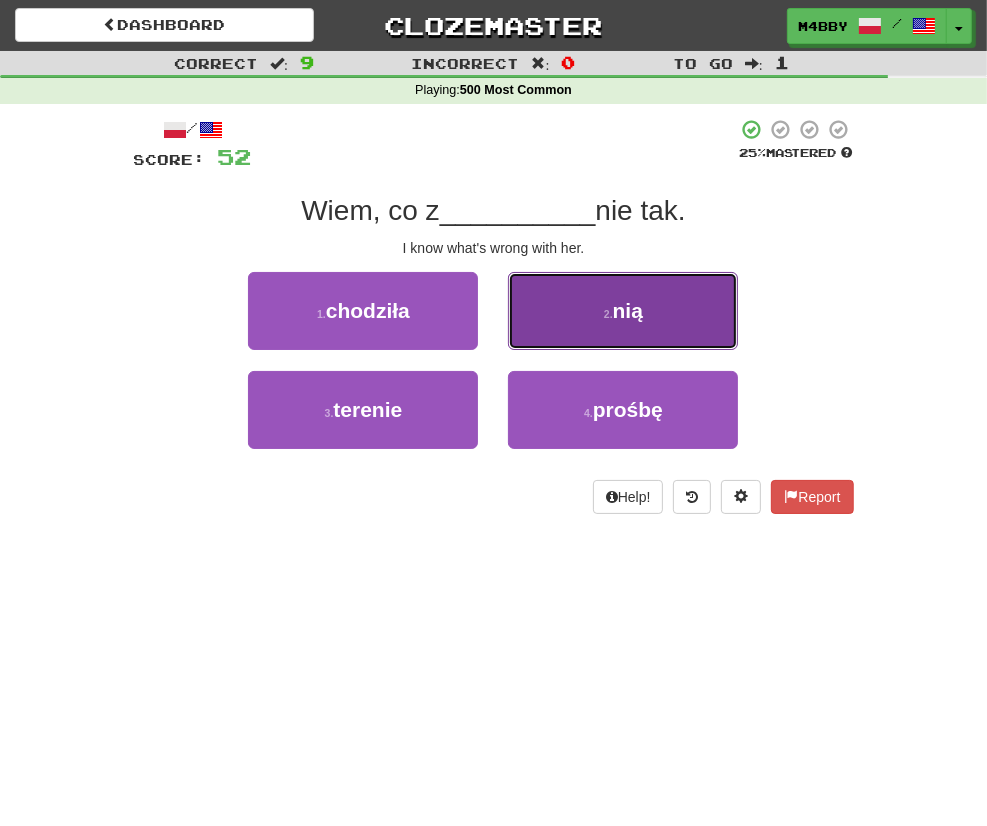click on "2 .  nią" at bounding box center [623, 311] 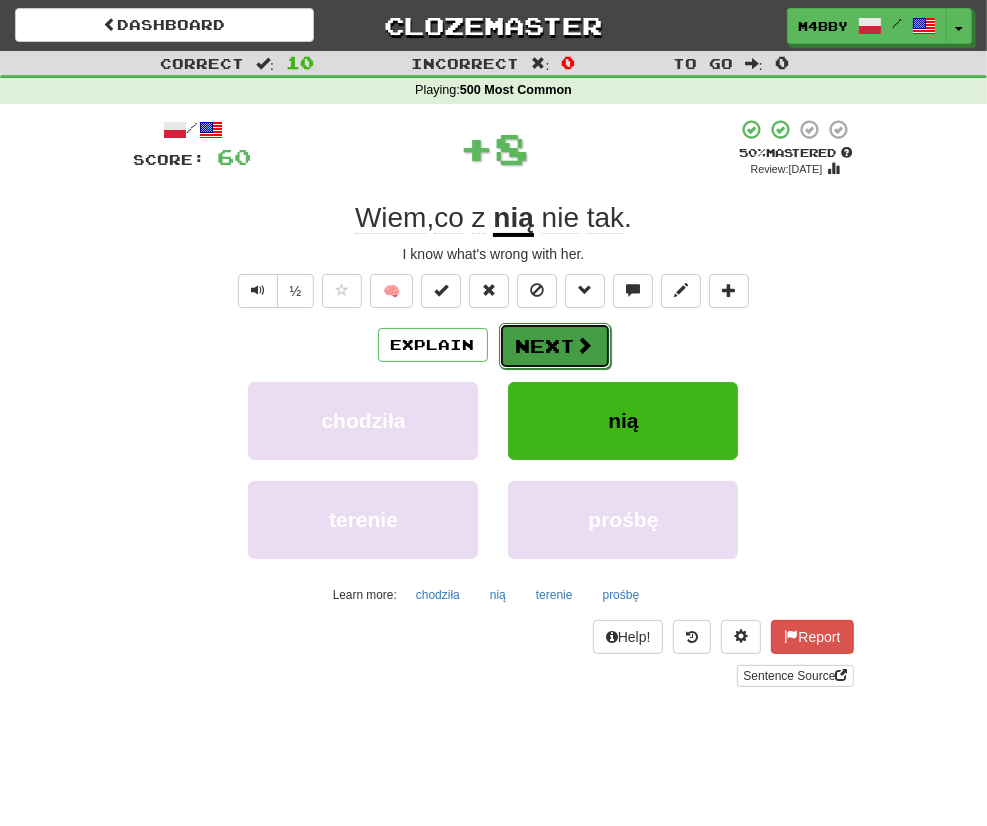 click at bounding box center [585, 345] 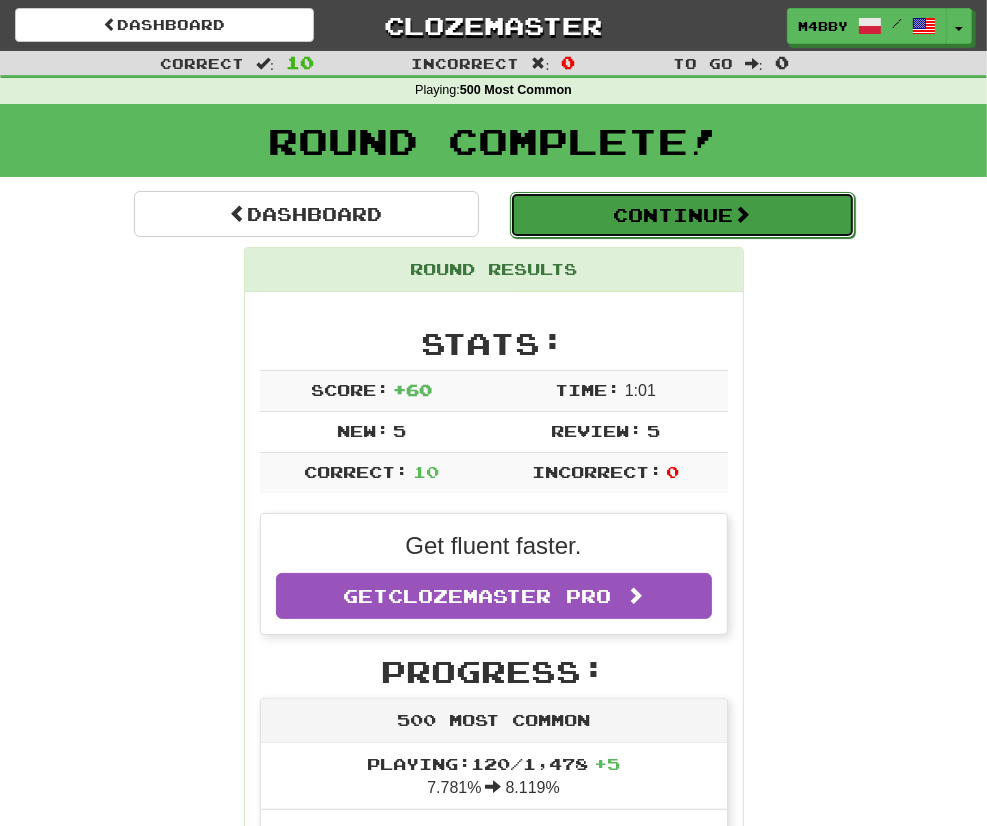 click on "Continue" at bounding box center (682, 215) 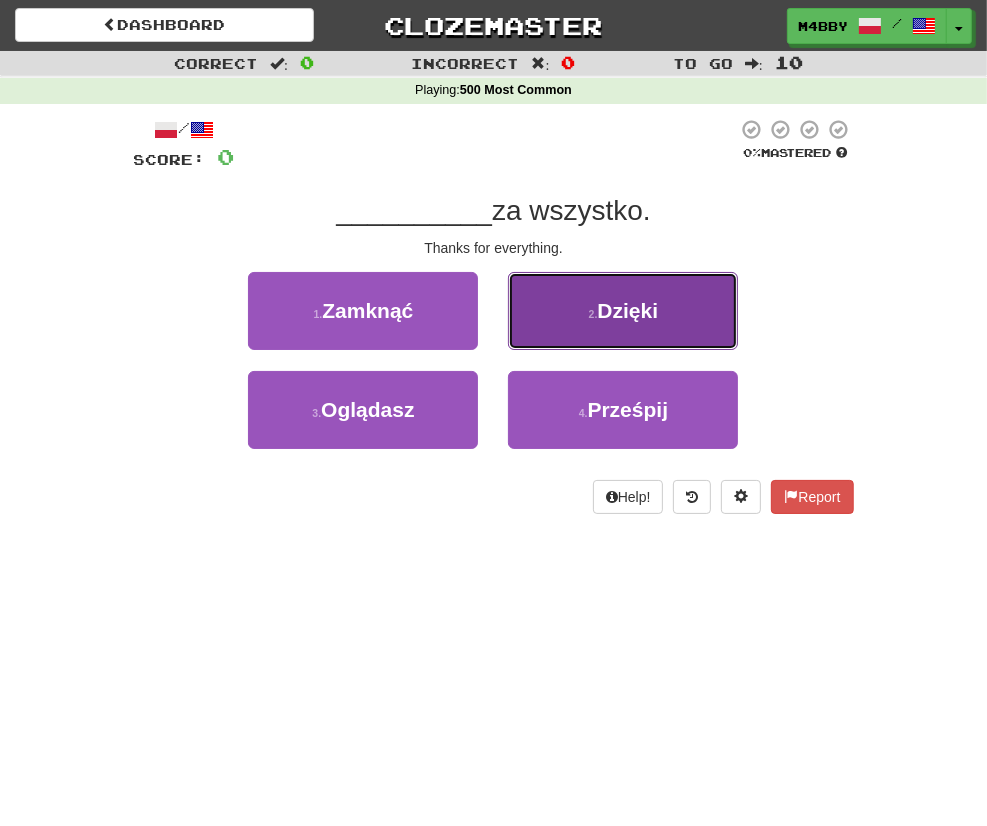 click on "Dzięki" at bounding box center [627, 310] 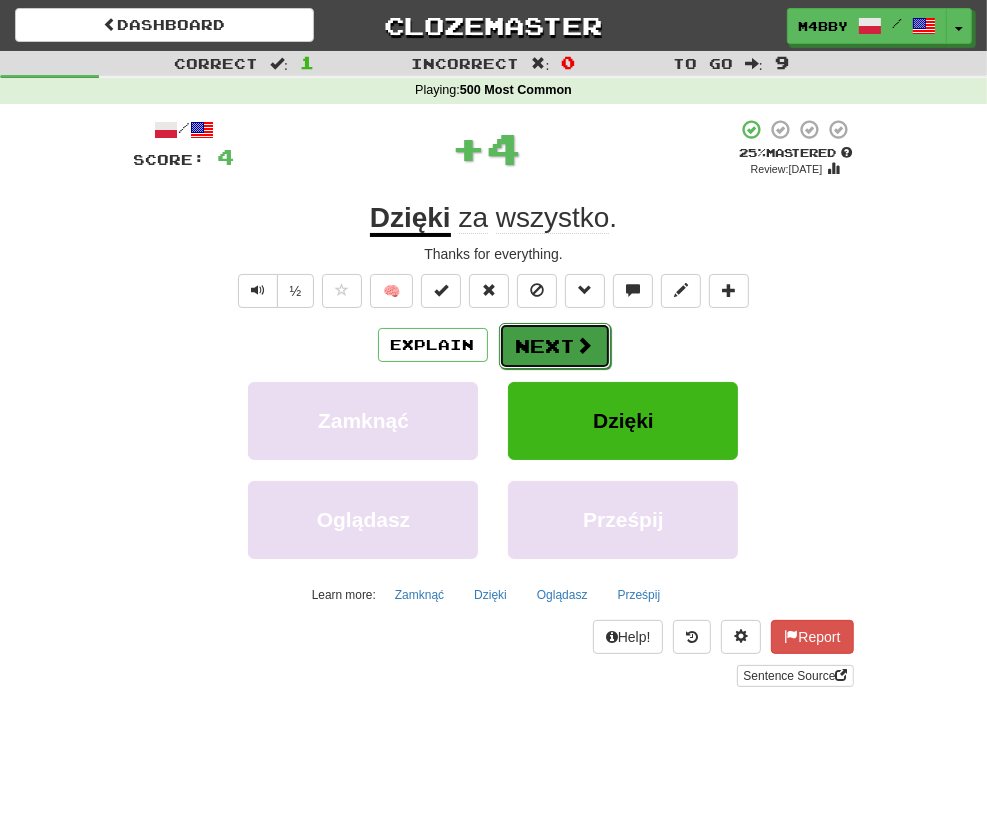 click on "Next" at bounding box center (555, 346) 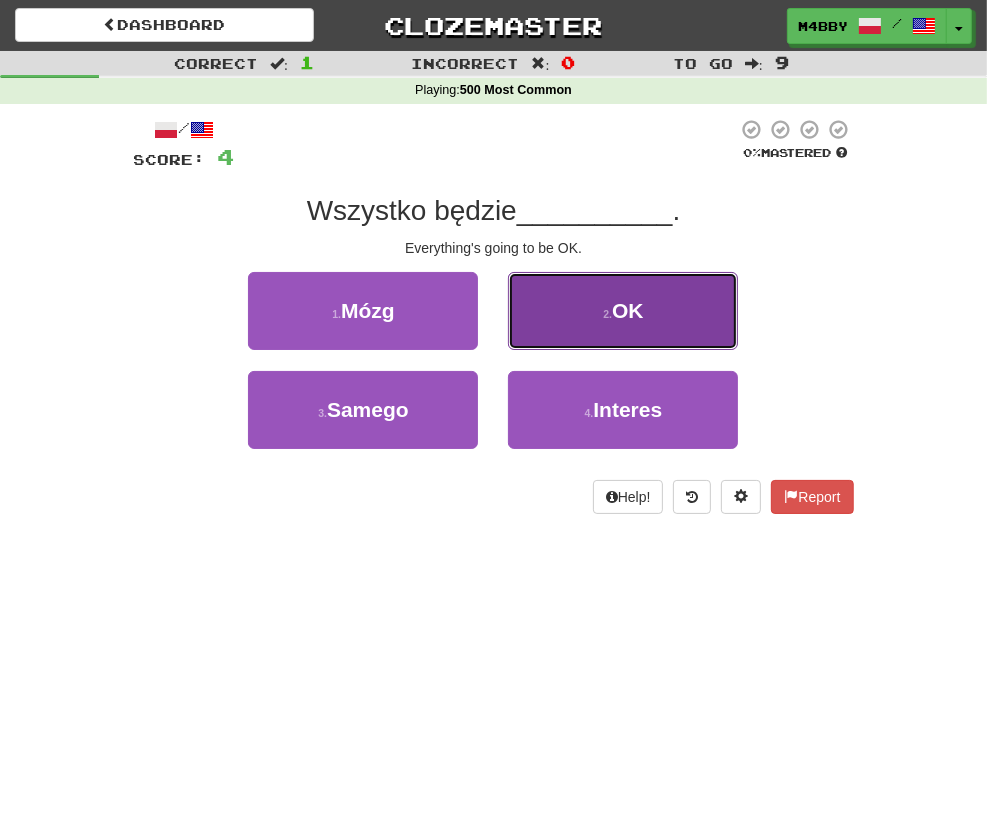 click on "2 ." at bounding box center (607, 314) 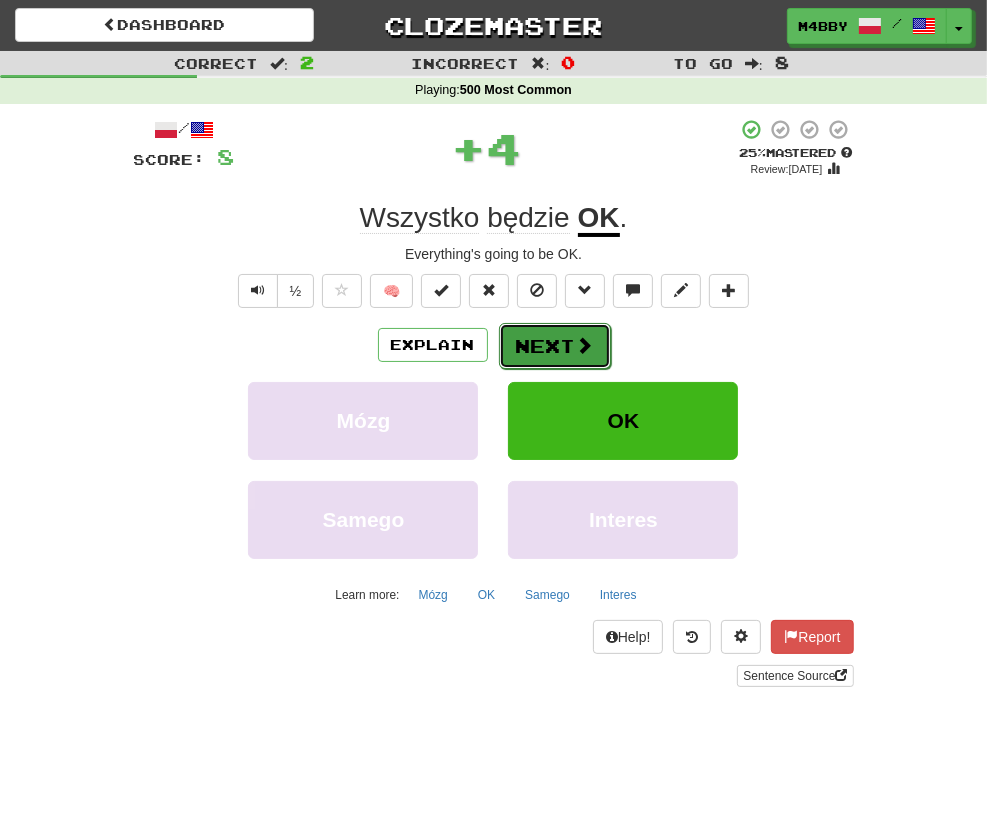 click on "Next" at bounding box center (555, 346) 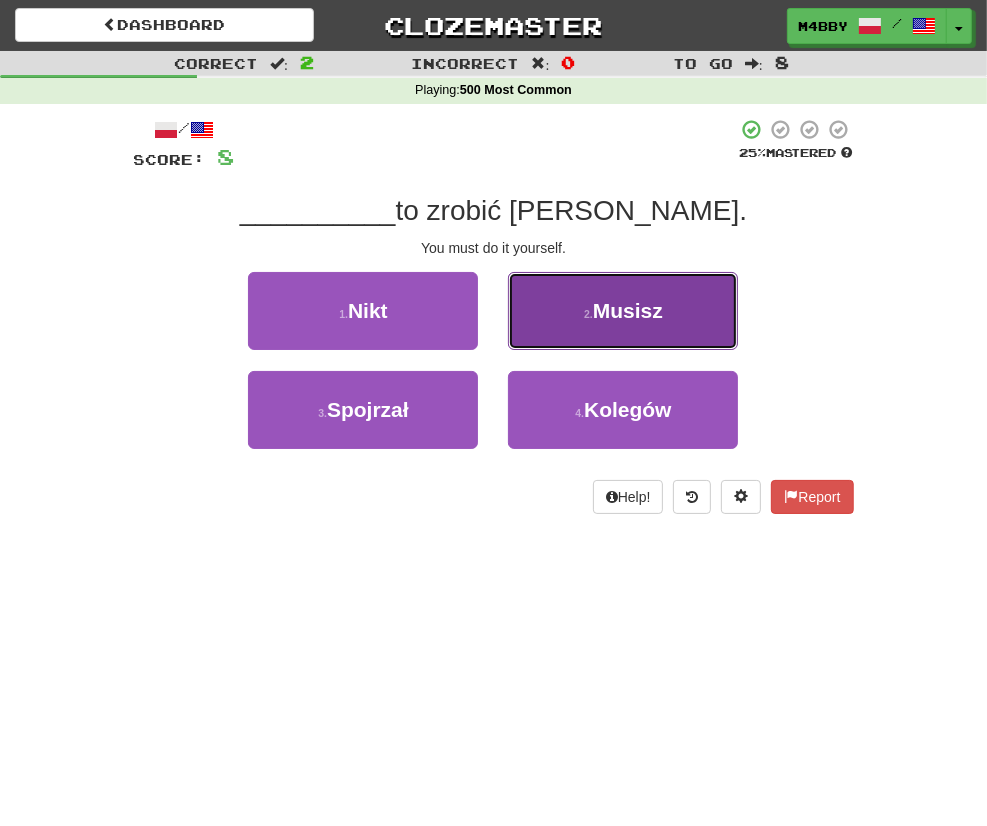 click on "Musisz" at bounding box center (628, 310) 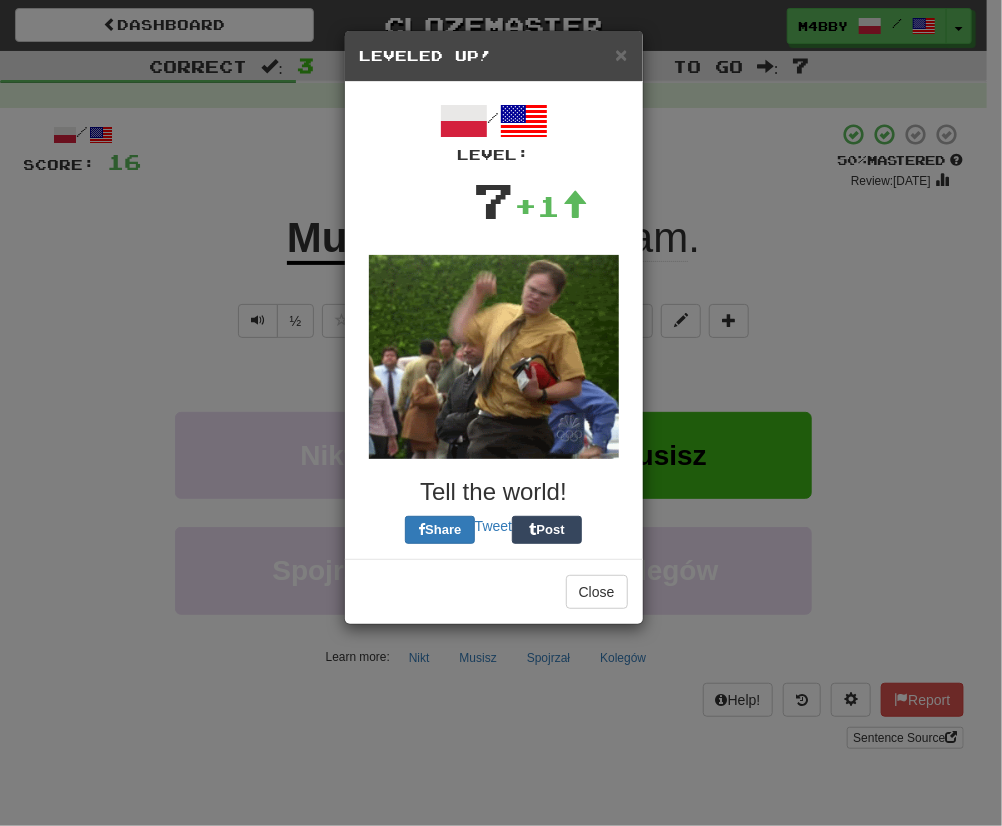 click on "/  Level: 7 +1 Tell the world!  Share Tweet  Post" at bounding box center [494, 320] 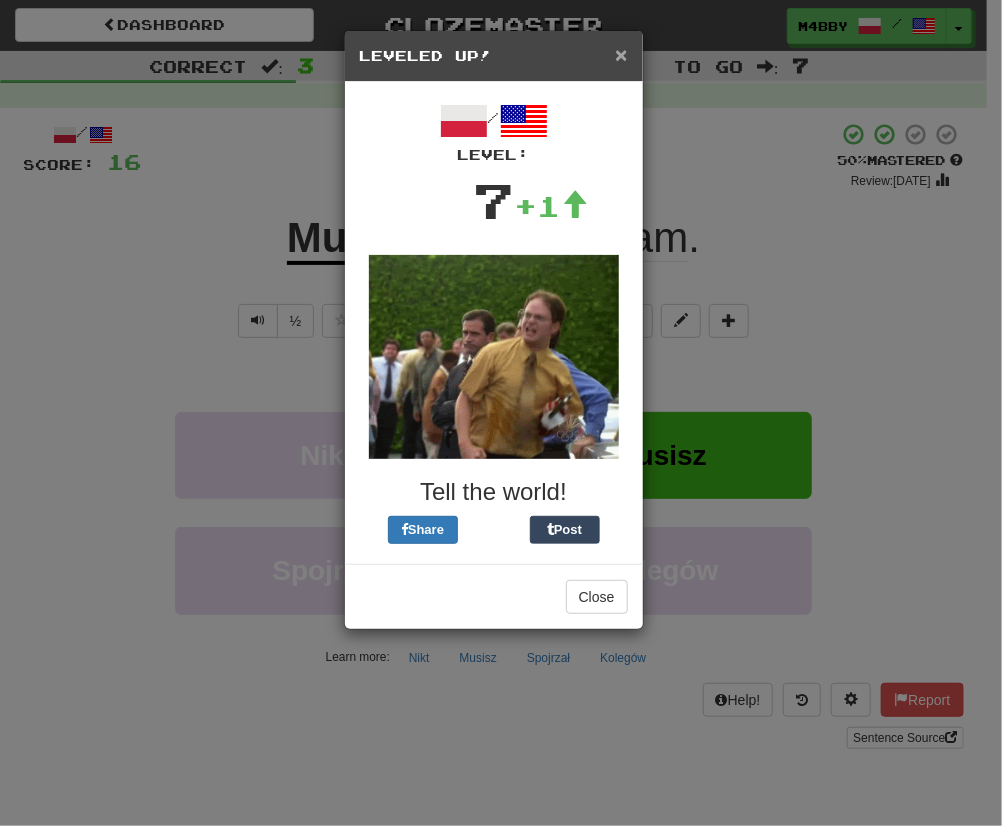 click on "×" at bounding box center (621, 54) 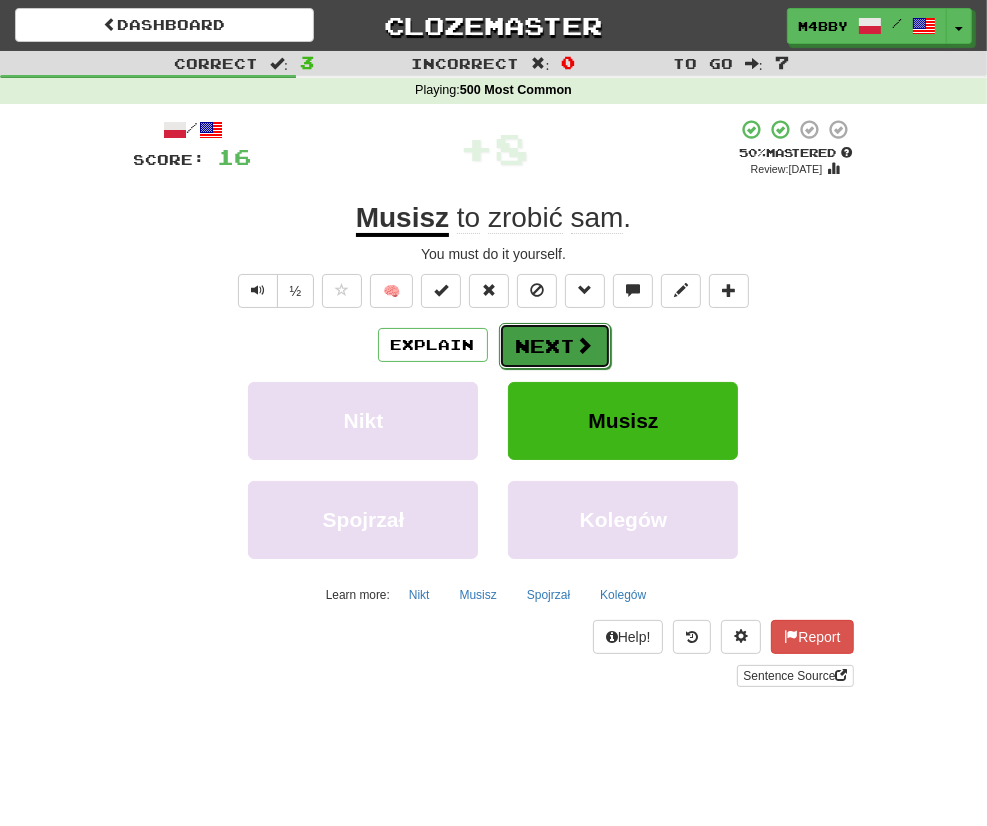 click on "Next" at bounding box center [555, 346] 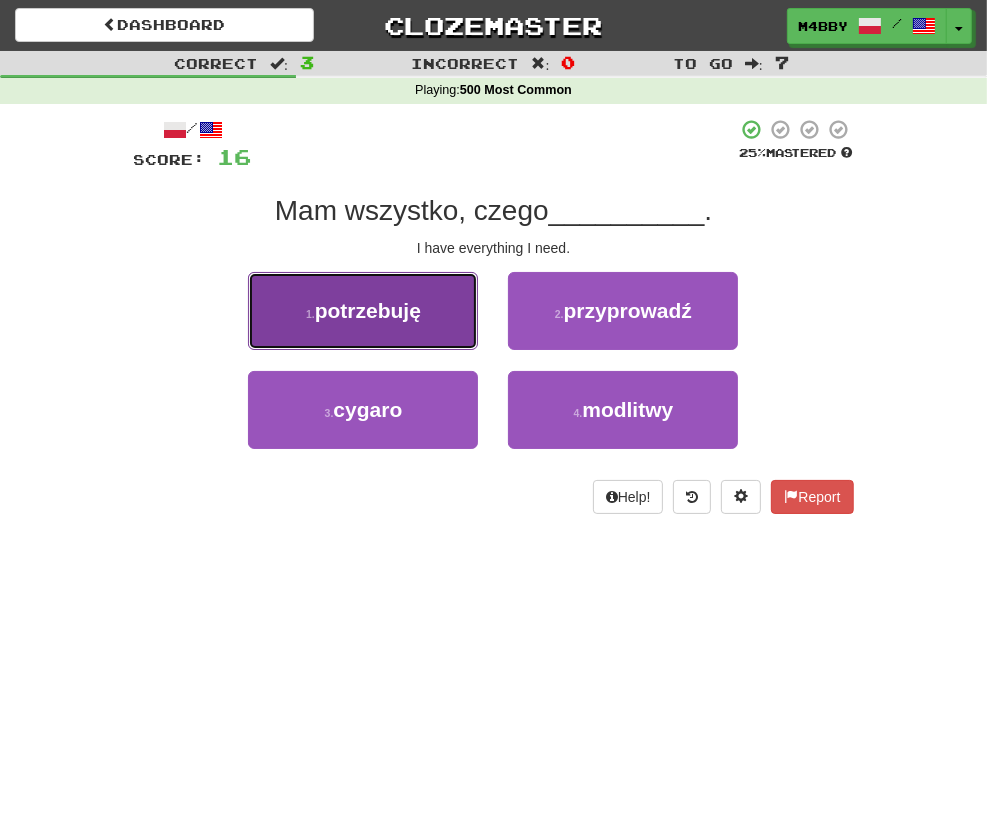click on "1 .  potrzebuję" at bounding box center (363, 311) 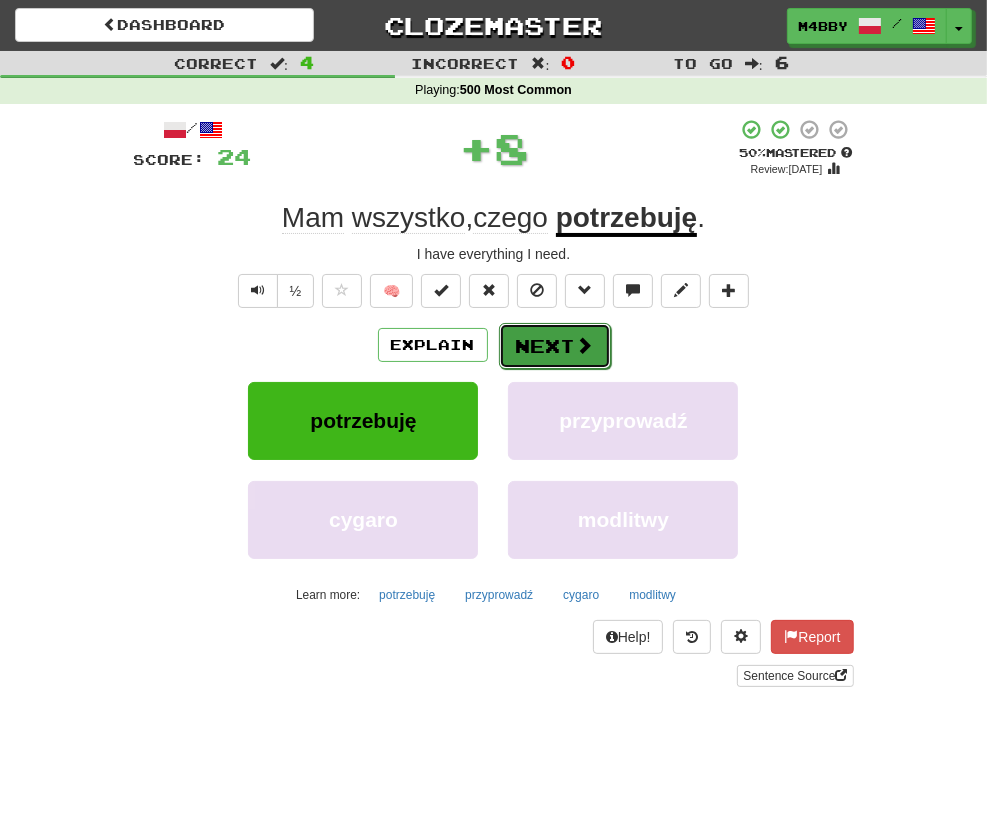 click on "Next" at bounding box center [555, 346] 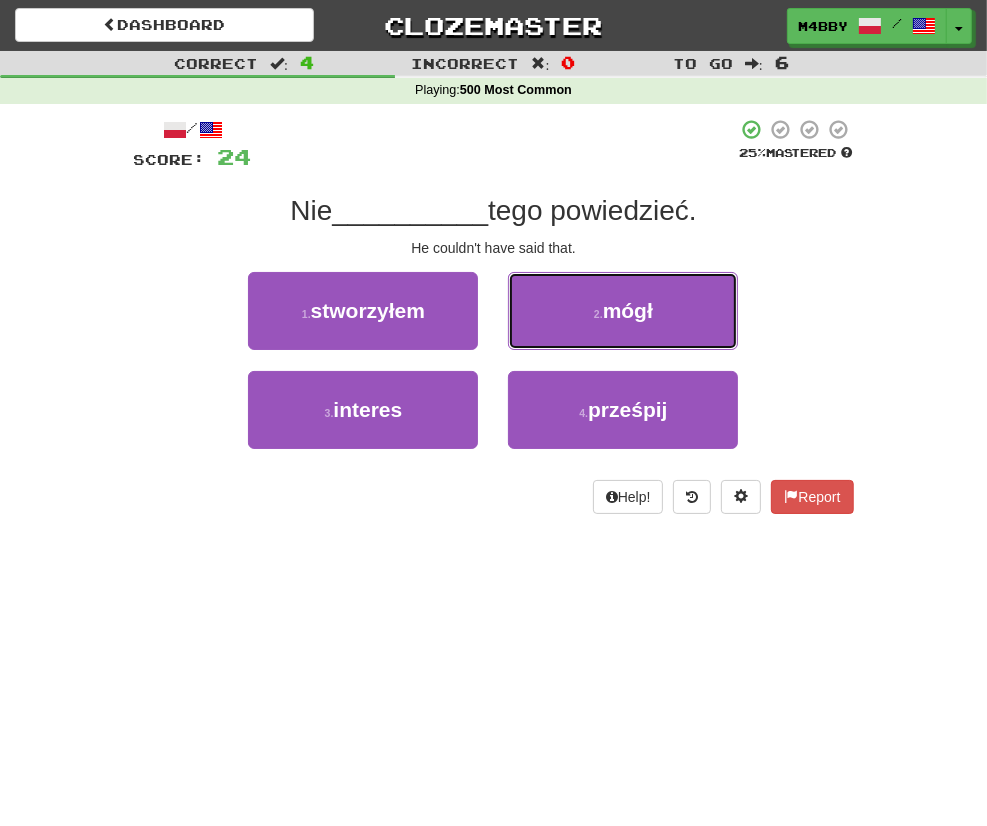 click on "2 .  mógł" at bounding box center (623, 311) 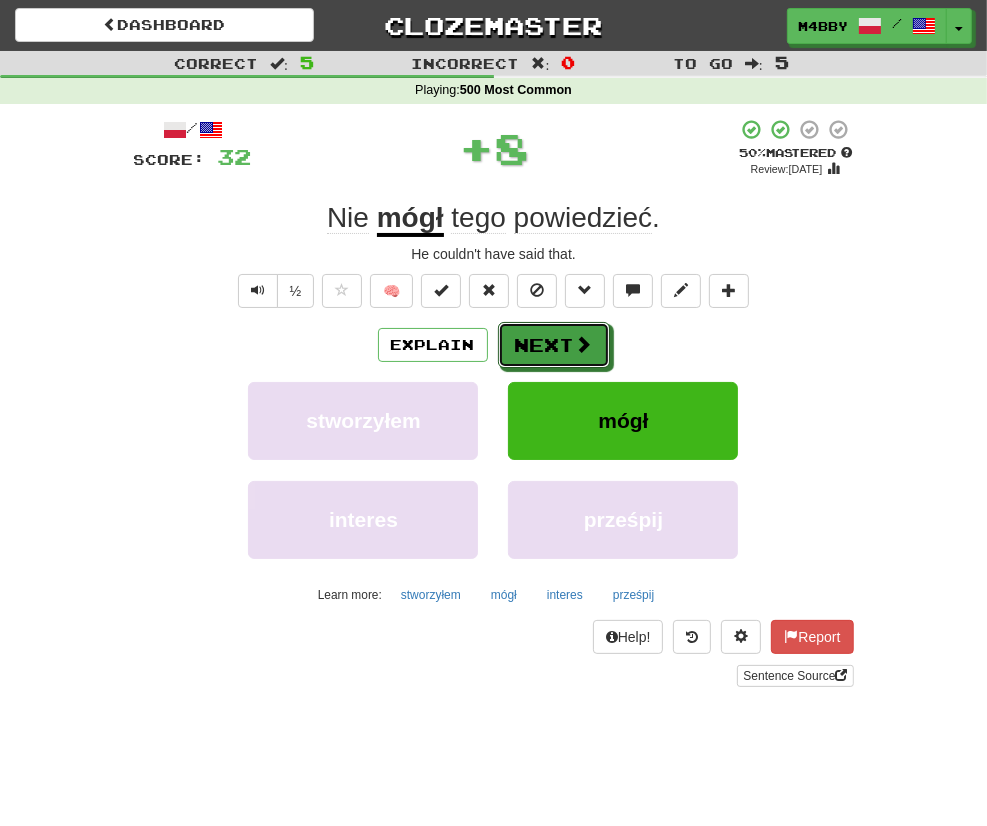 click on "Next" at bounding box center [554, 345] 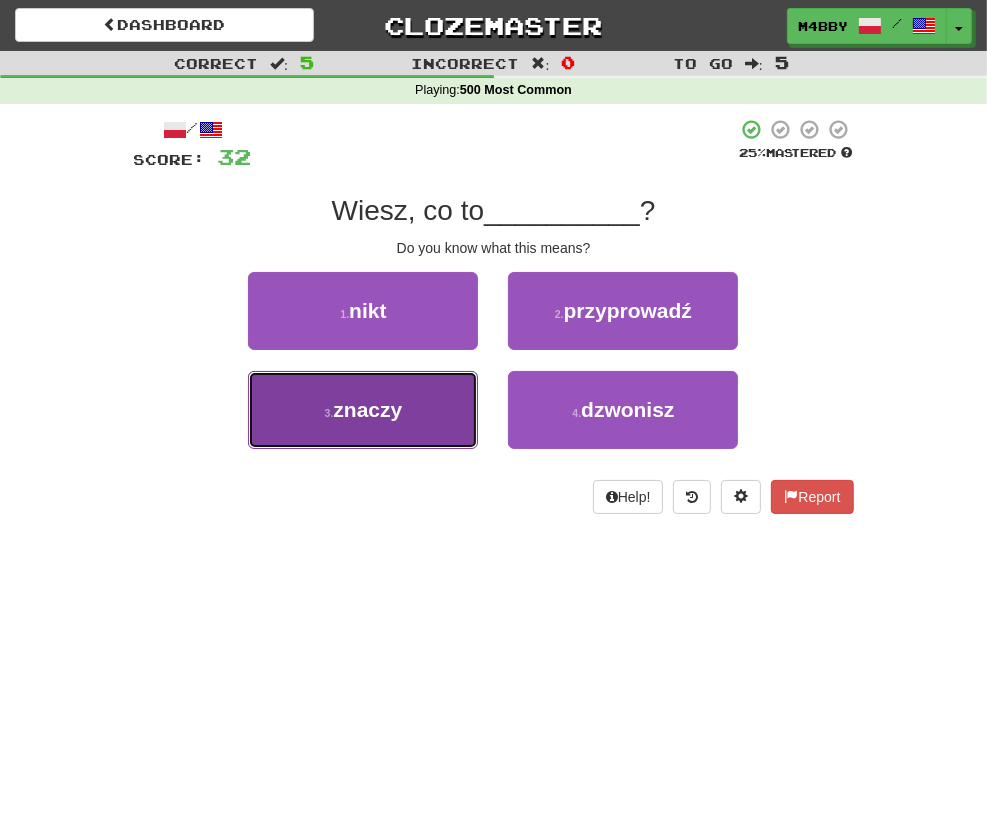 click on "3 .  znaczy" at bounding box center (363, 410) 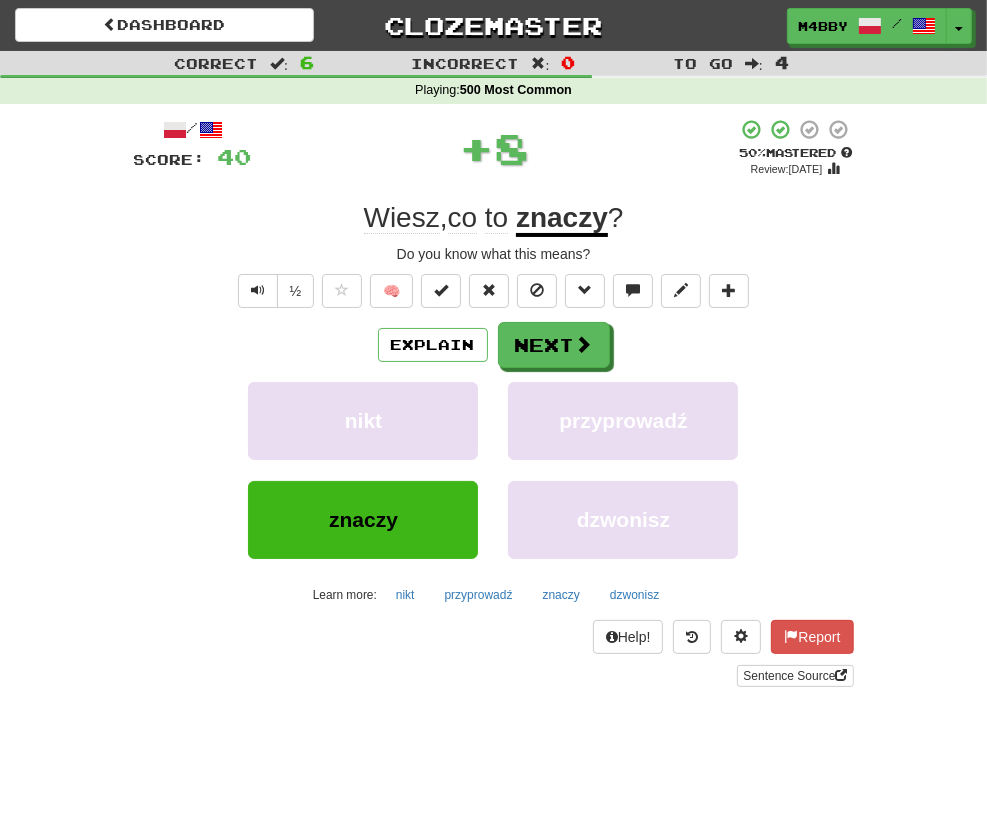 click on "Explain Next" at bounding box center (494, 345) 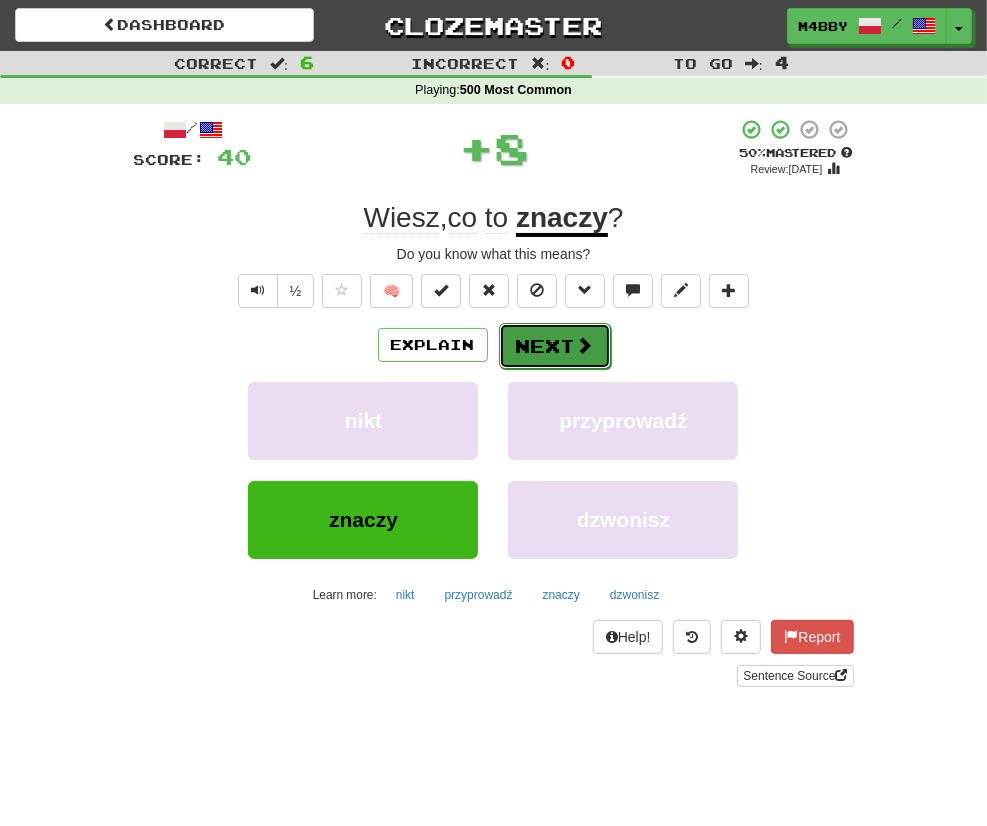 click on "Next" at bounding box center (555, 346) 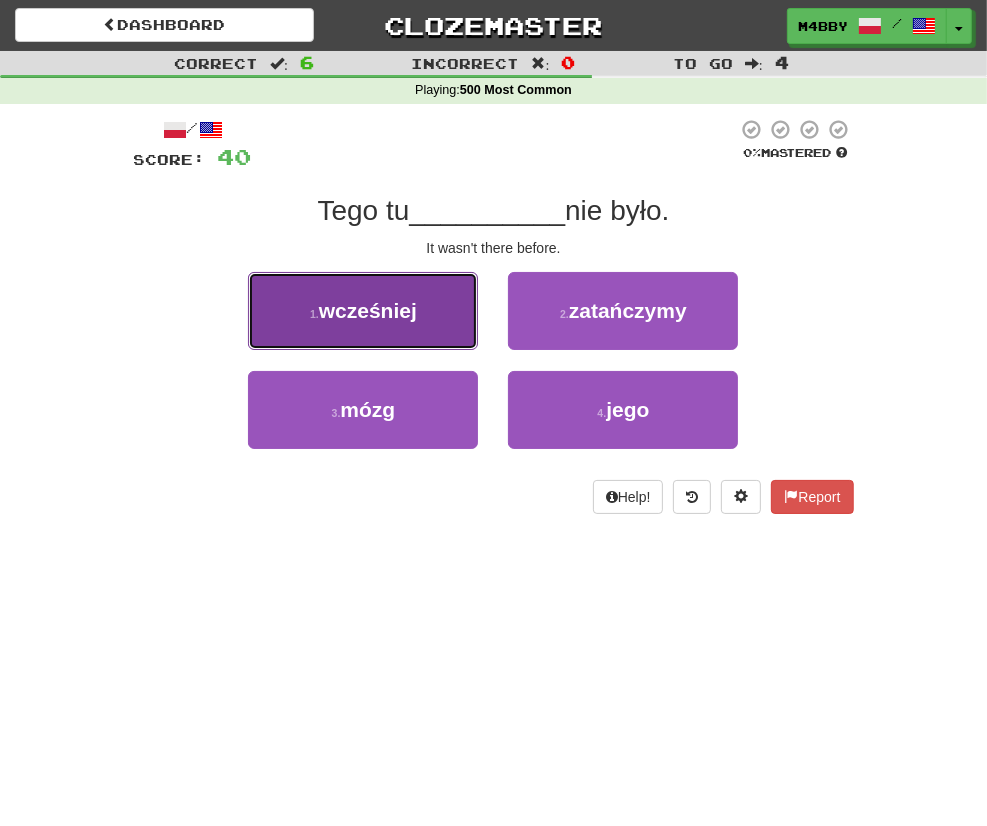 click on "wcześniej" at bounding box center [368, 310] 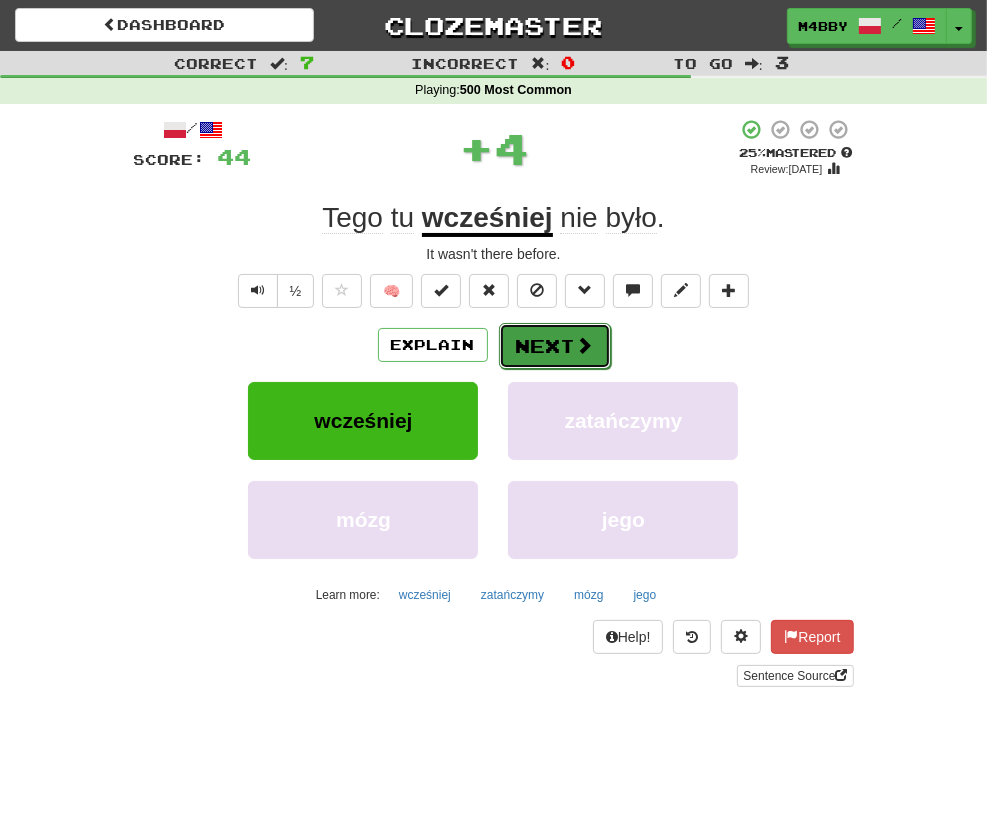 click on "Next" at bounding box center (555, 346) 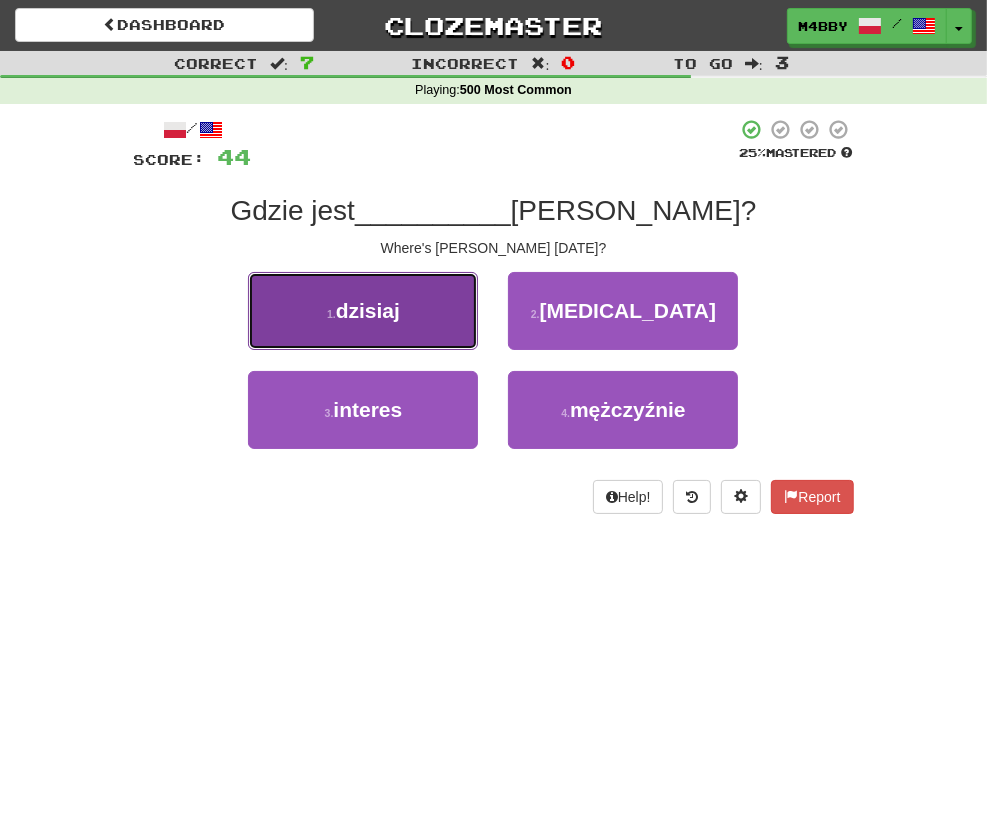 click on "1 .  dzisiaj" at bounding box center [363, 311] 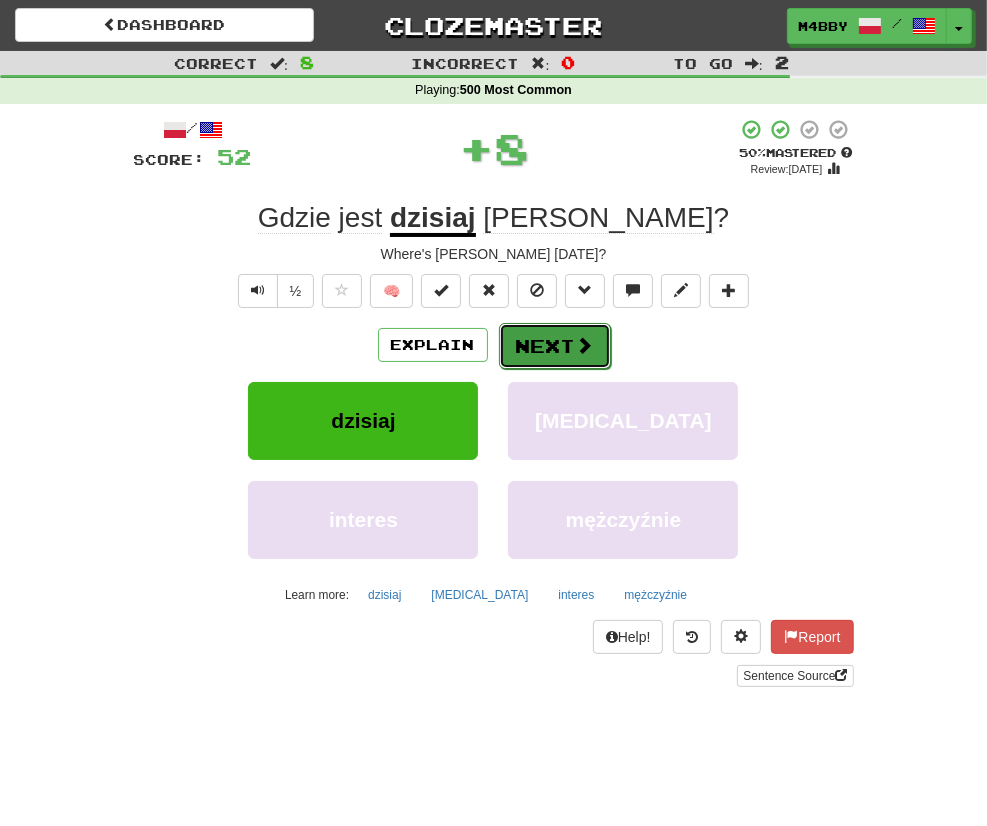 click on "Next" at bounding box center [555, 346] 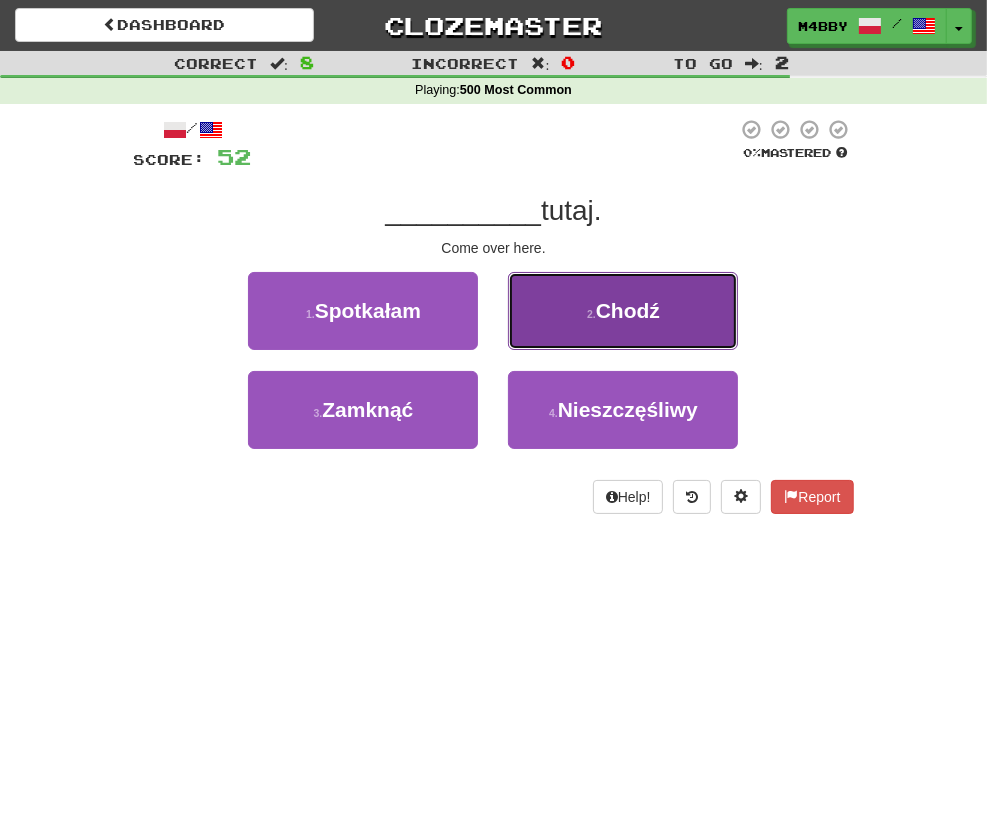 click on "2 .  Chodź" at bounding box center [623, 311] 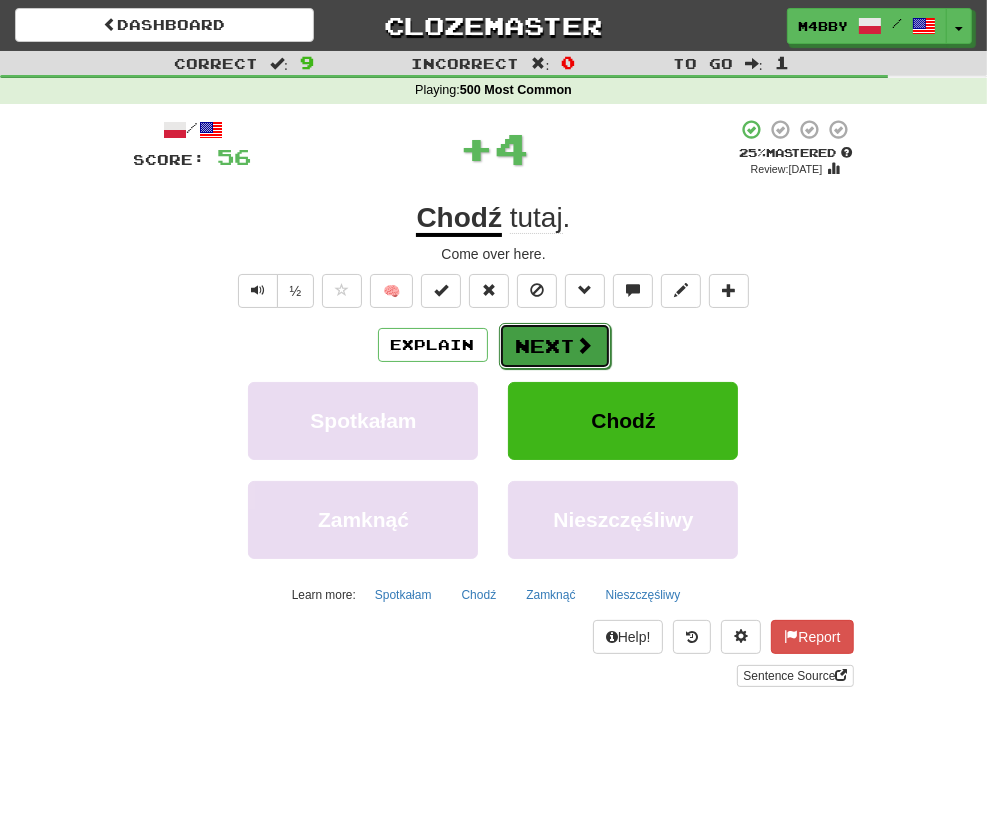 click on "Next" at bounding box center [555, 346] 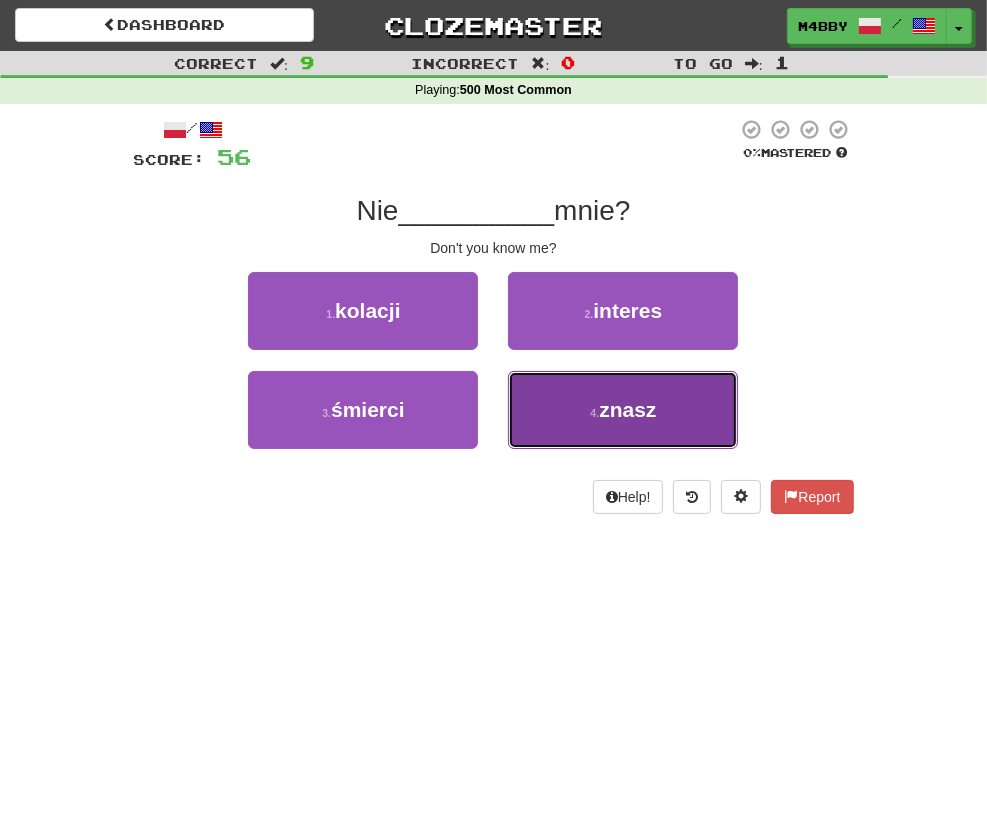 click on "4 .  znasz" at bounding box center [623, 410] 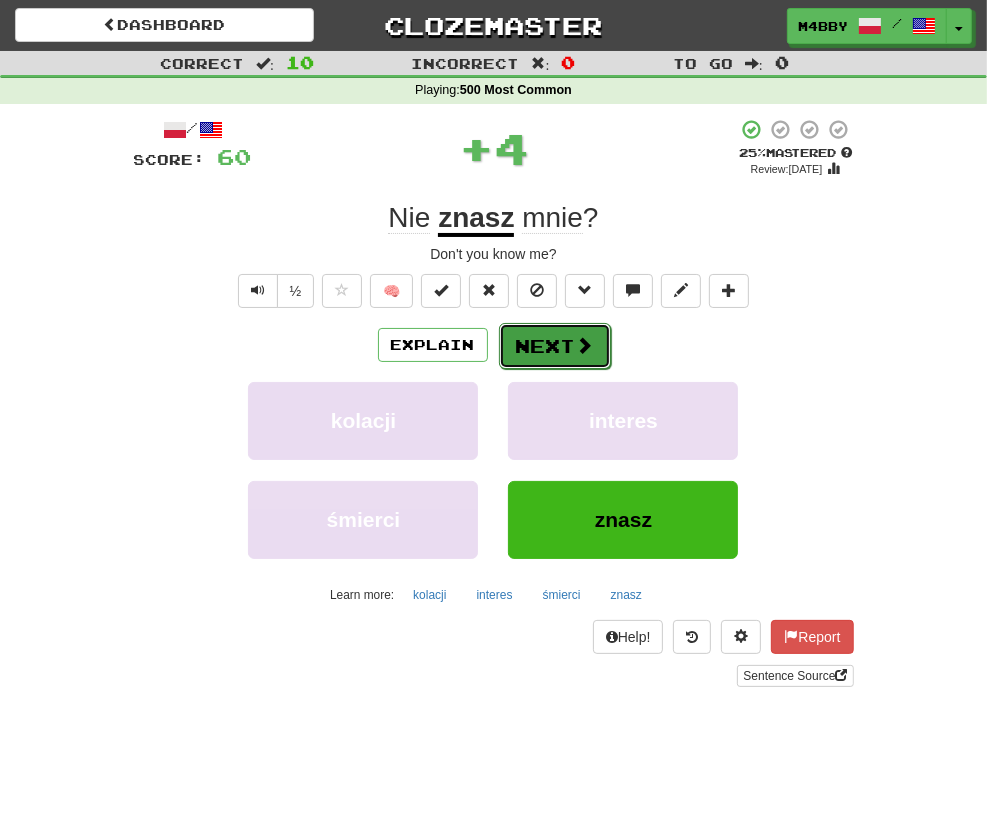 click on "Next" at bounding box center (555, 346) 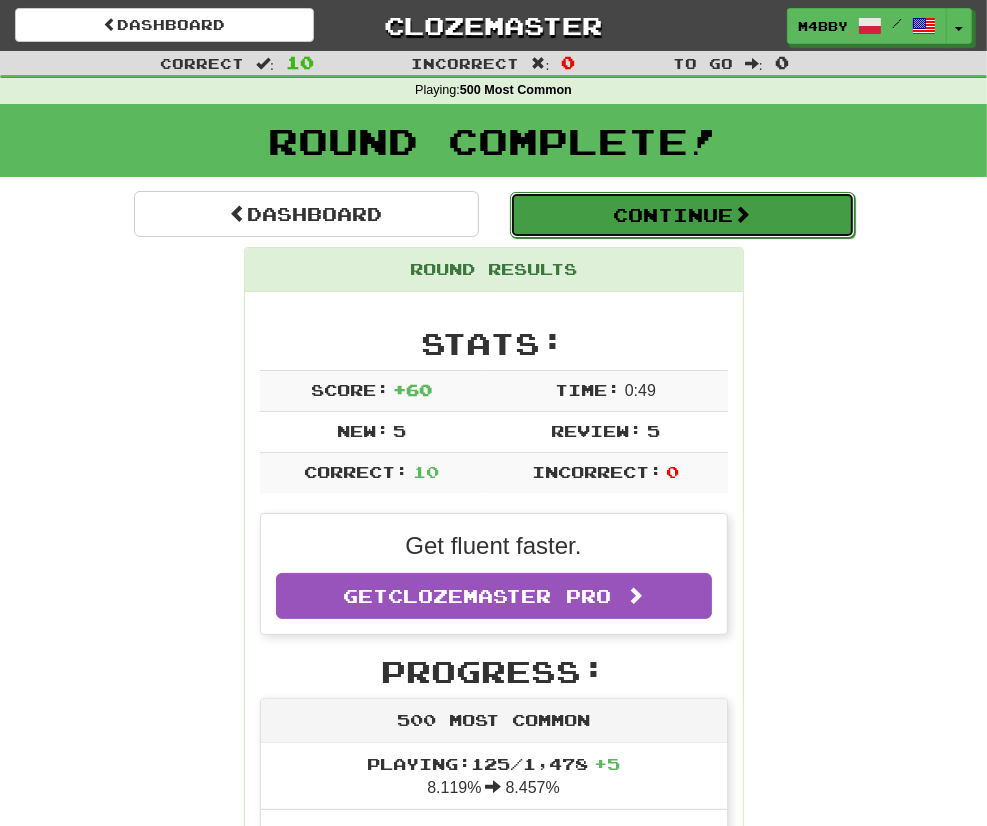 click on "Continue" at bounding box center (682, 215) 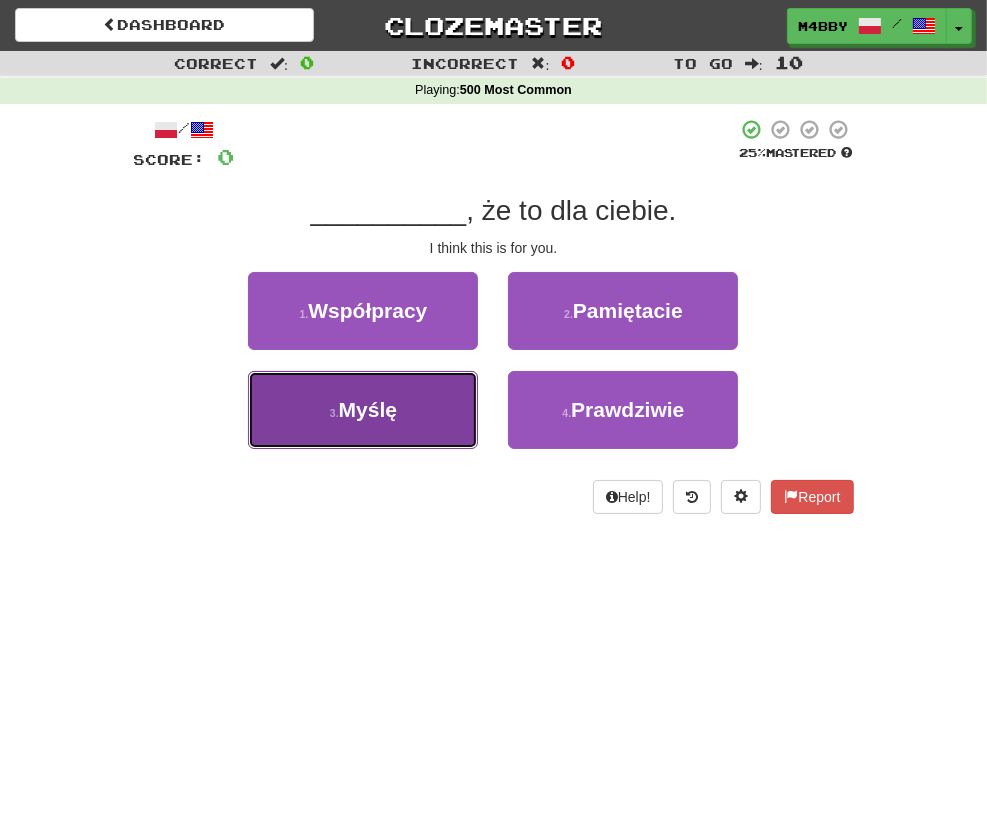 click on "3 .  Myślę" at bounding box center (363, 410) 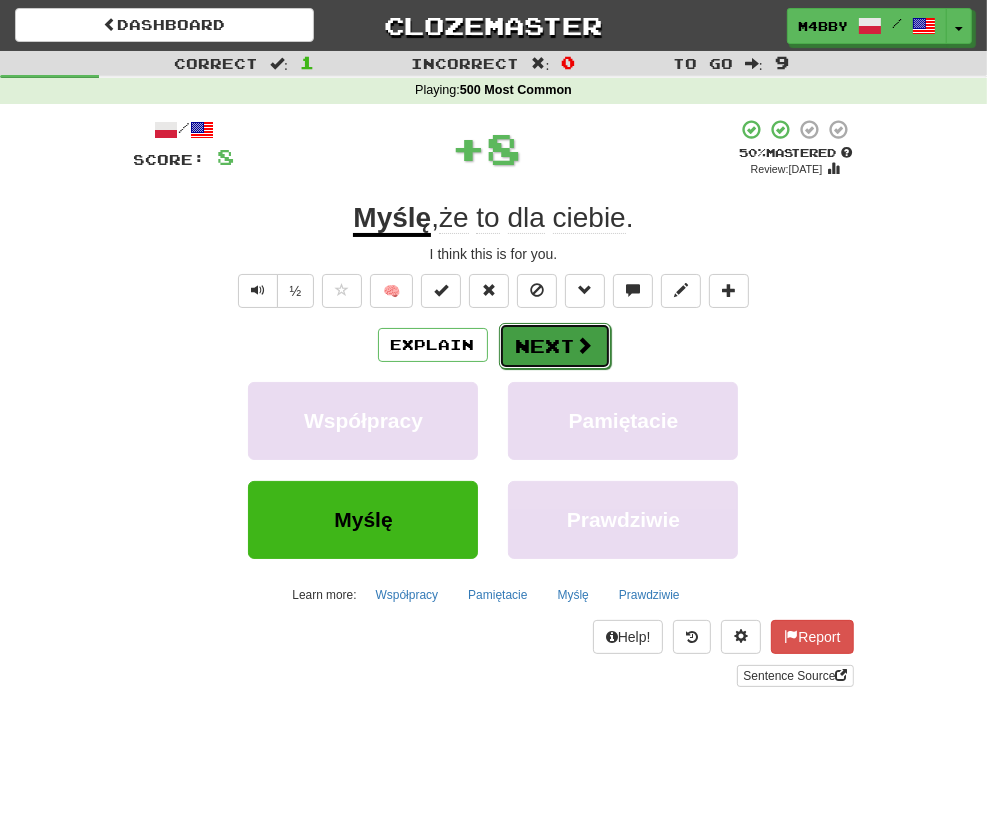 click at bounding box center [585, 345] 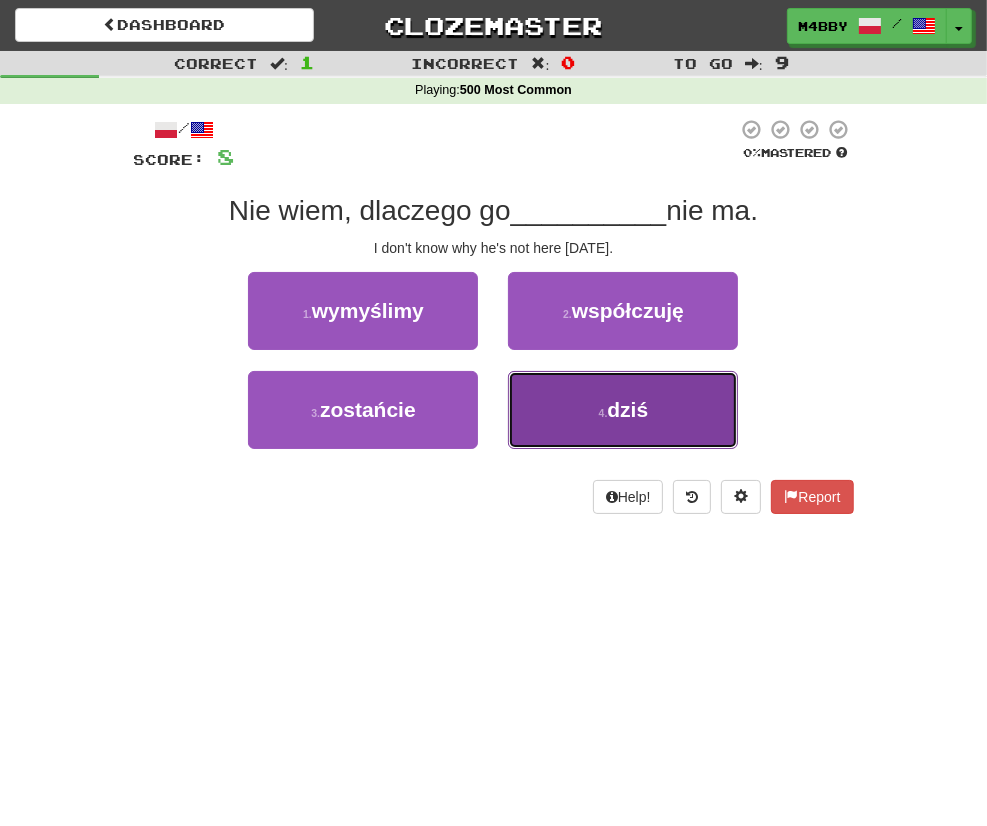 click on "4 .  dziś" at bounding box center [623, 410] 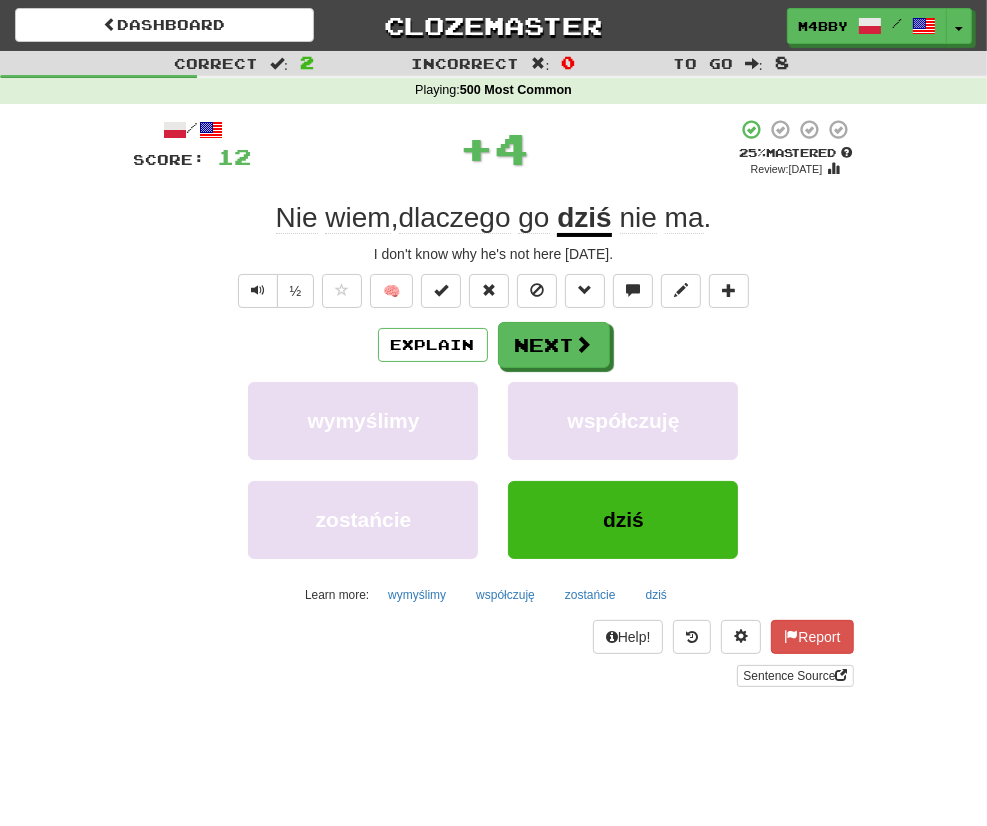 click on "/  Score:   12 + 4 25 %  Mastered Review:  2025-07-11 Nie   wiem ,  dlaczego   go   dziś   nie   ma . I don't know why he's not here today. ½ 🧠 Explain Next wymyślimy współczuję zostańcie dziś Learn more: wymyślimy współczuję zostańcie dziś  Help!  Report Sentence Source" at bounding box center [494, 402] 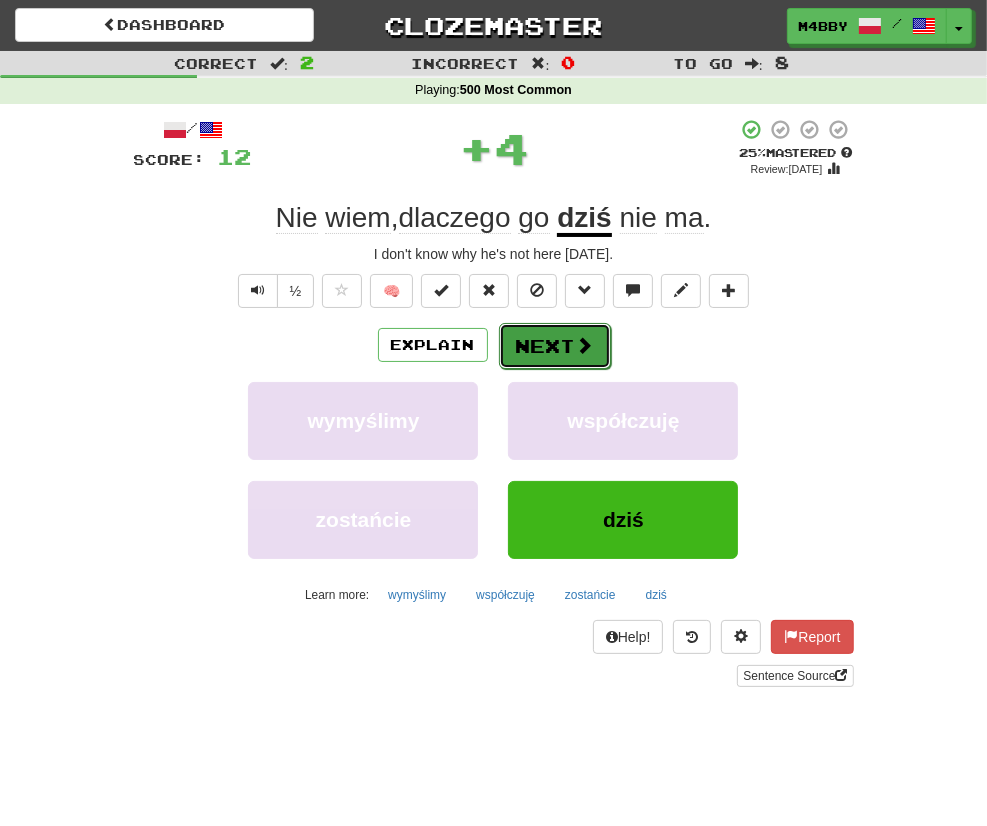 click on "Next" at bounding box center (555, 346) 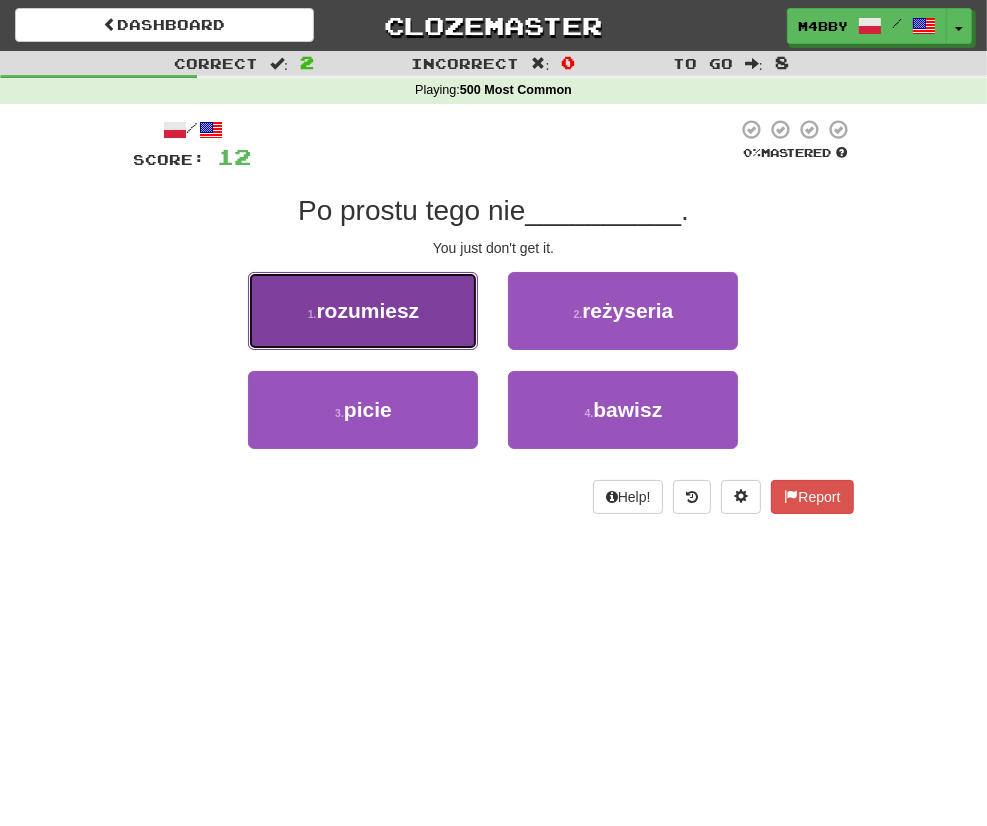 click on "1 .  rozumiesz" at bounding box center (363, 311) 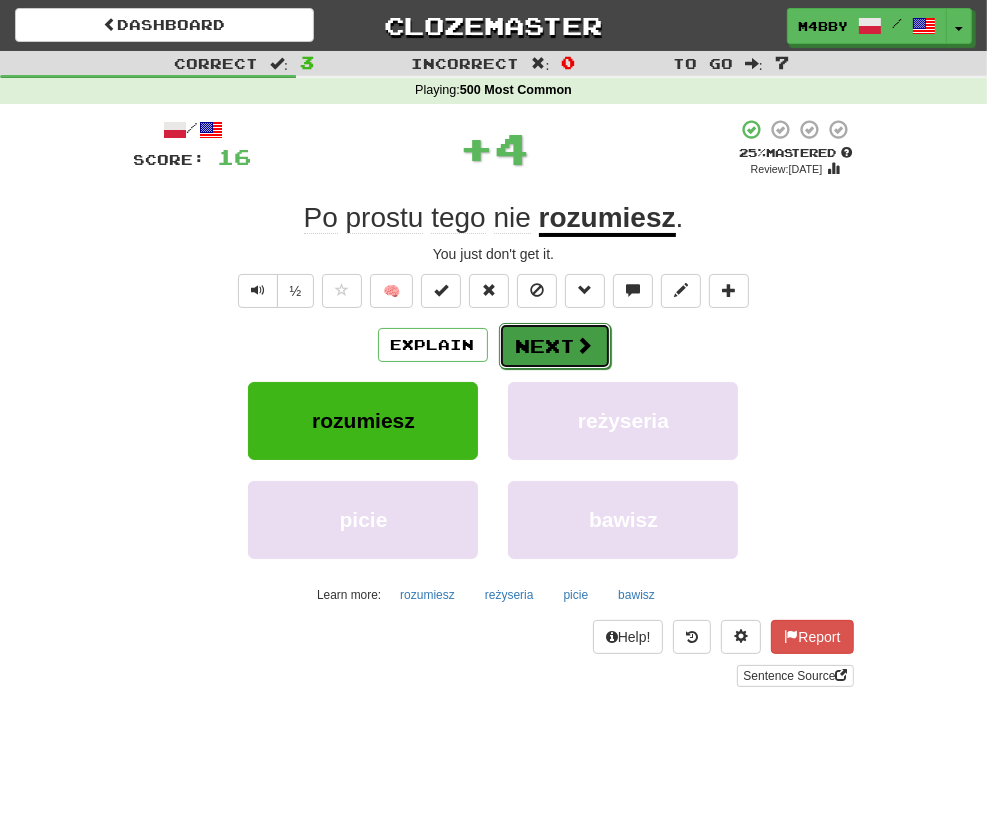 click on "Next" at bounding box center (555, 346) 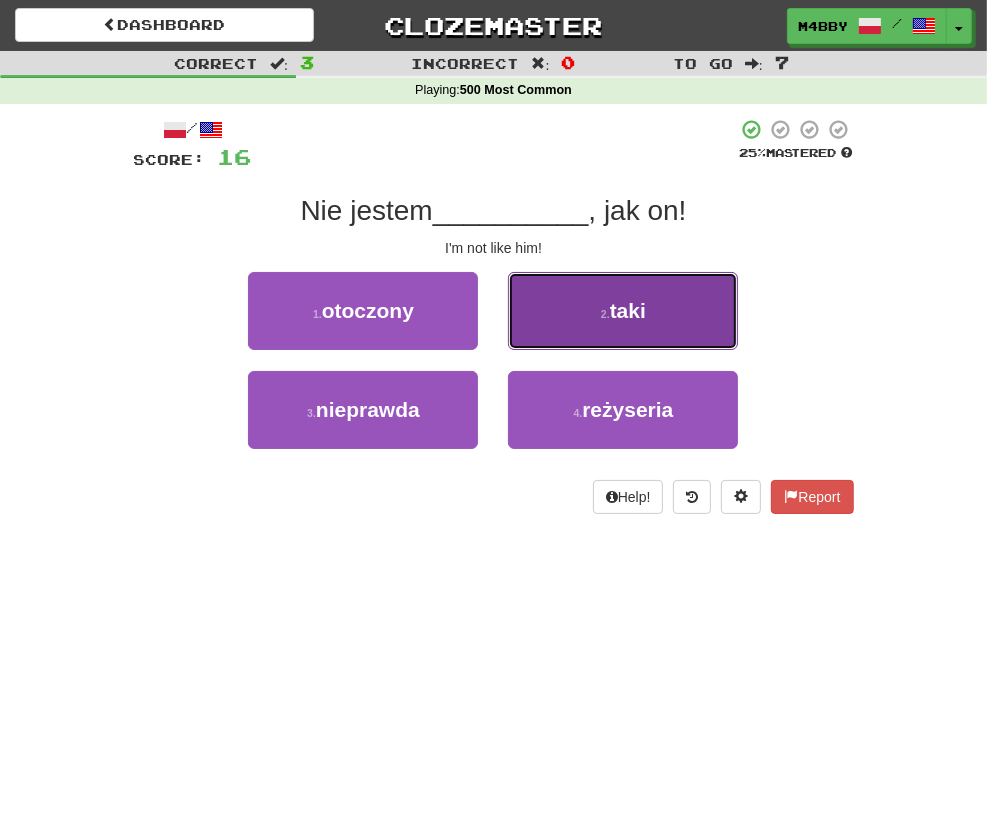 click on "2 .  taki" at bounding box center [623, 311] 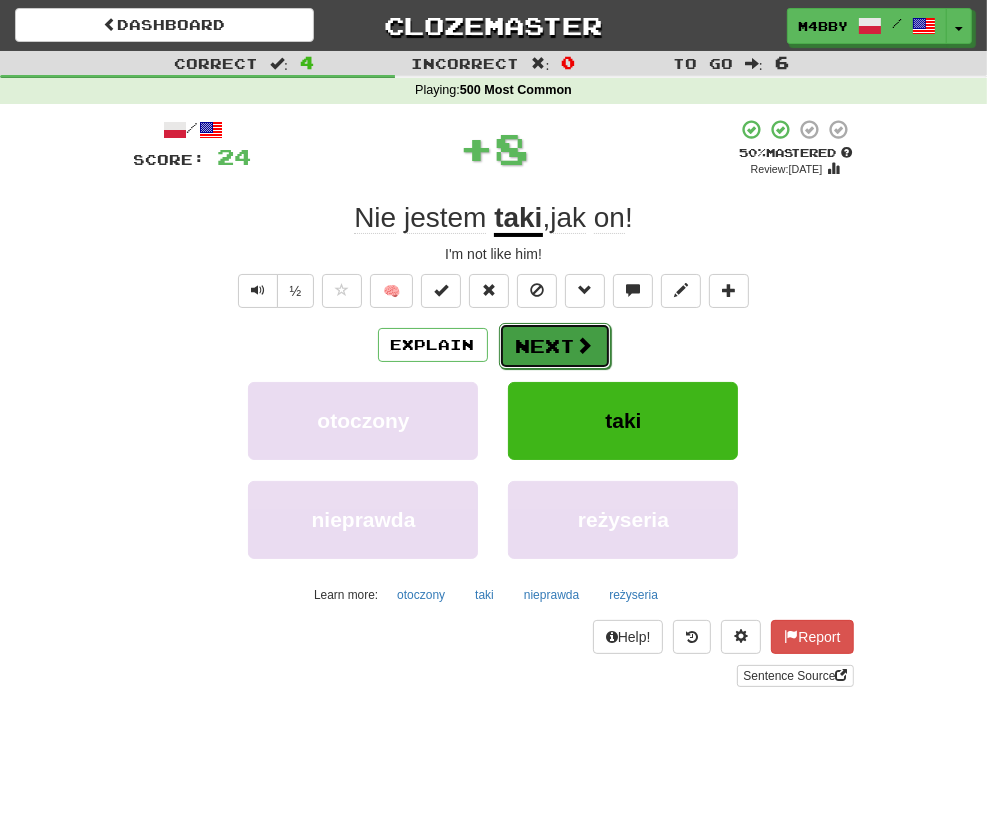 click on "Next" at bounding box center (555, 346) 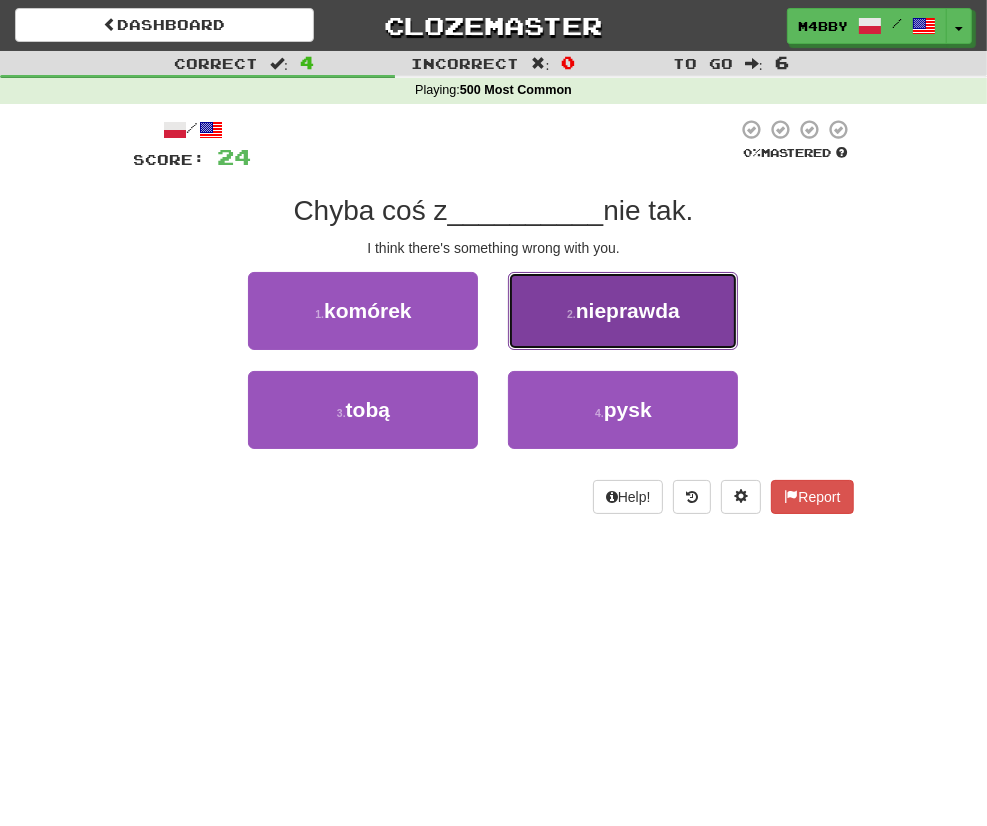 click on "2 .  nieprawda" at bounding box center [623, 311] 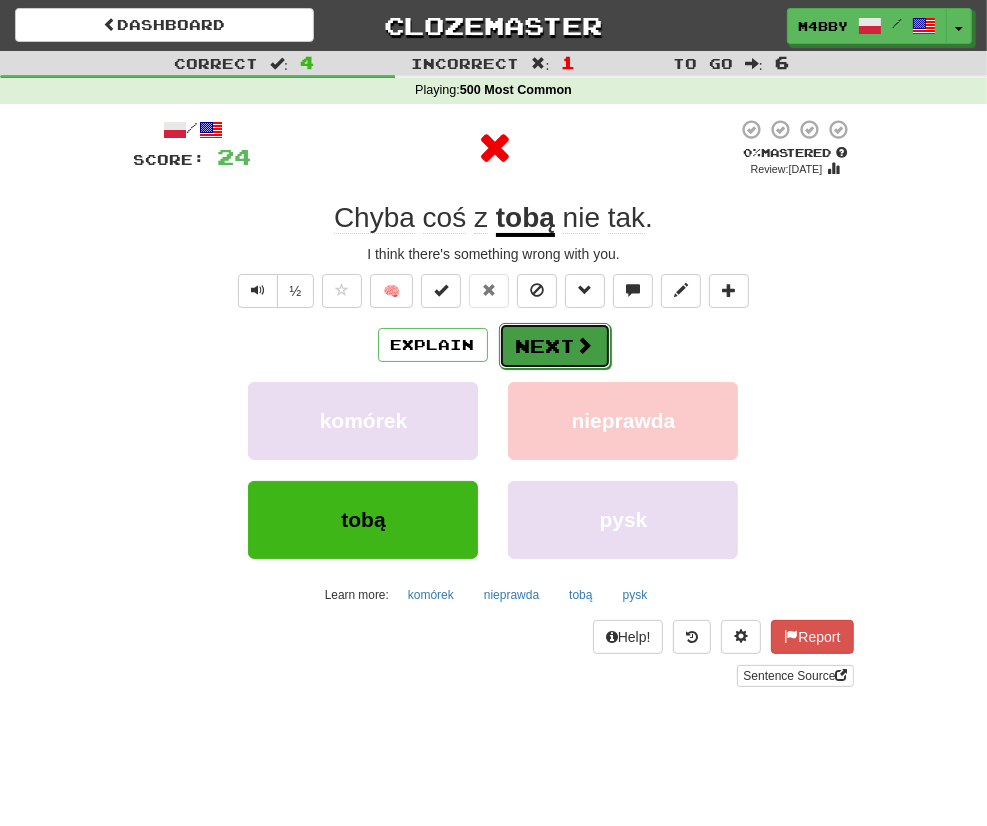 click on "Next" at bounding box center [555, 346] 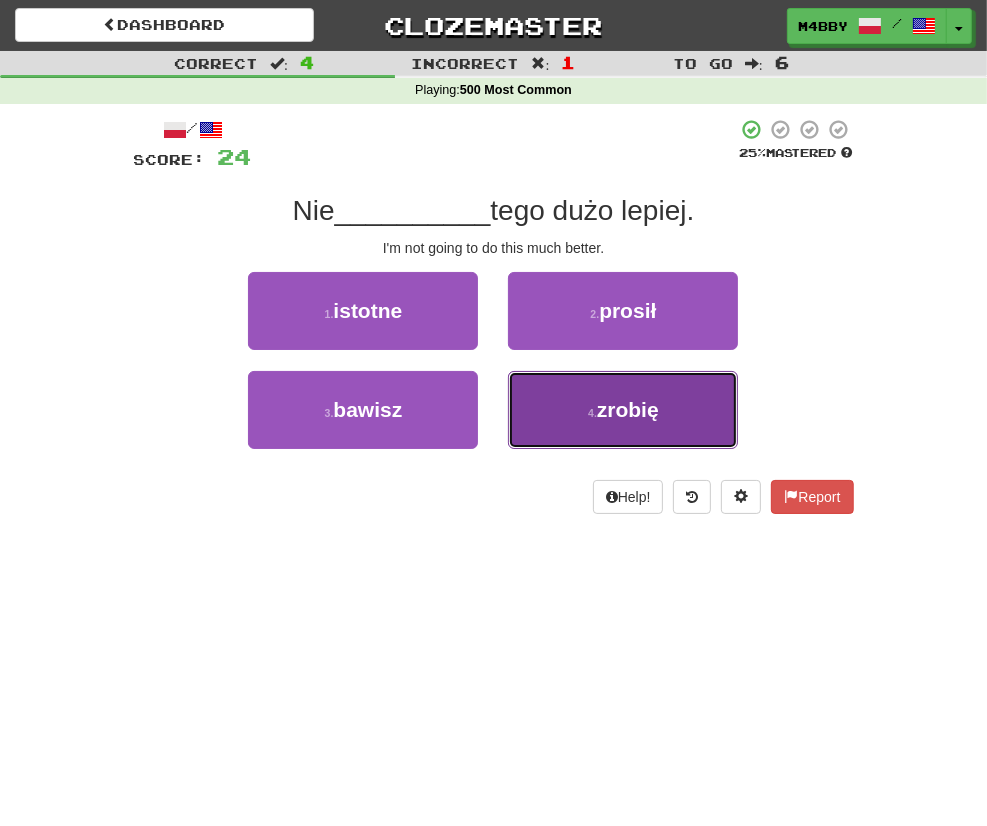 click on "4 .  zrobię" at bounding box center (623, 410) 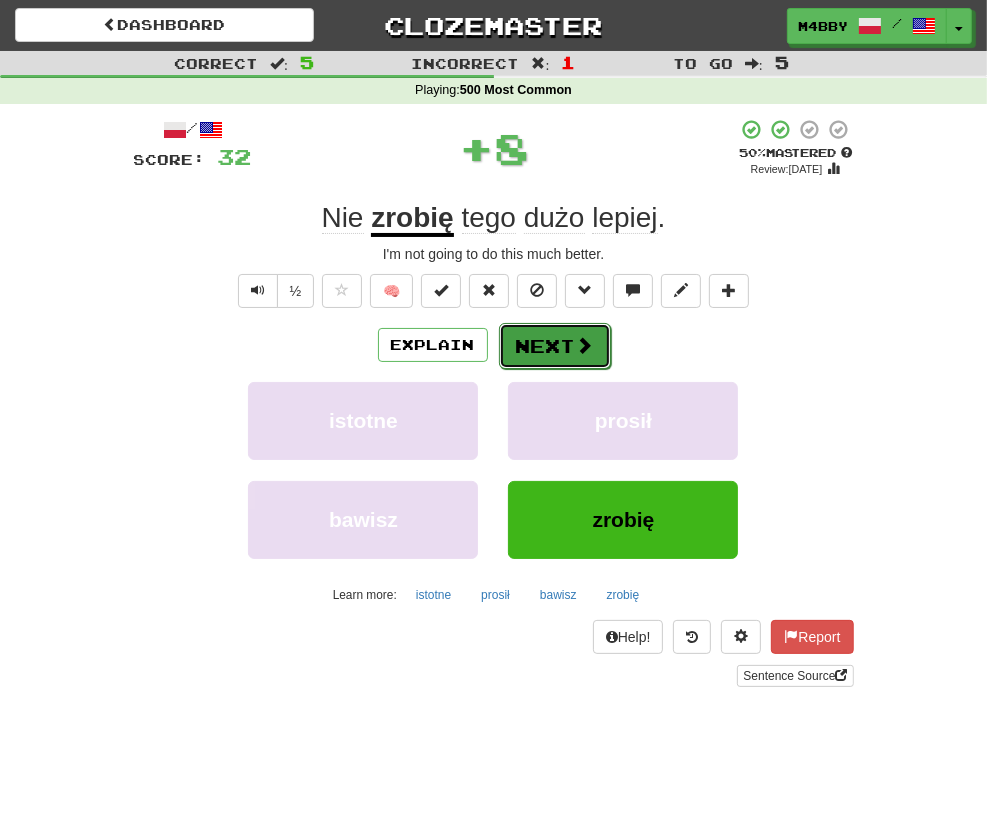 click on "Next" at bounding box center [555, 346] 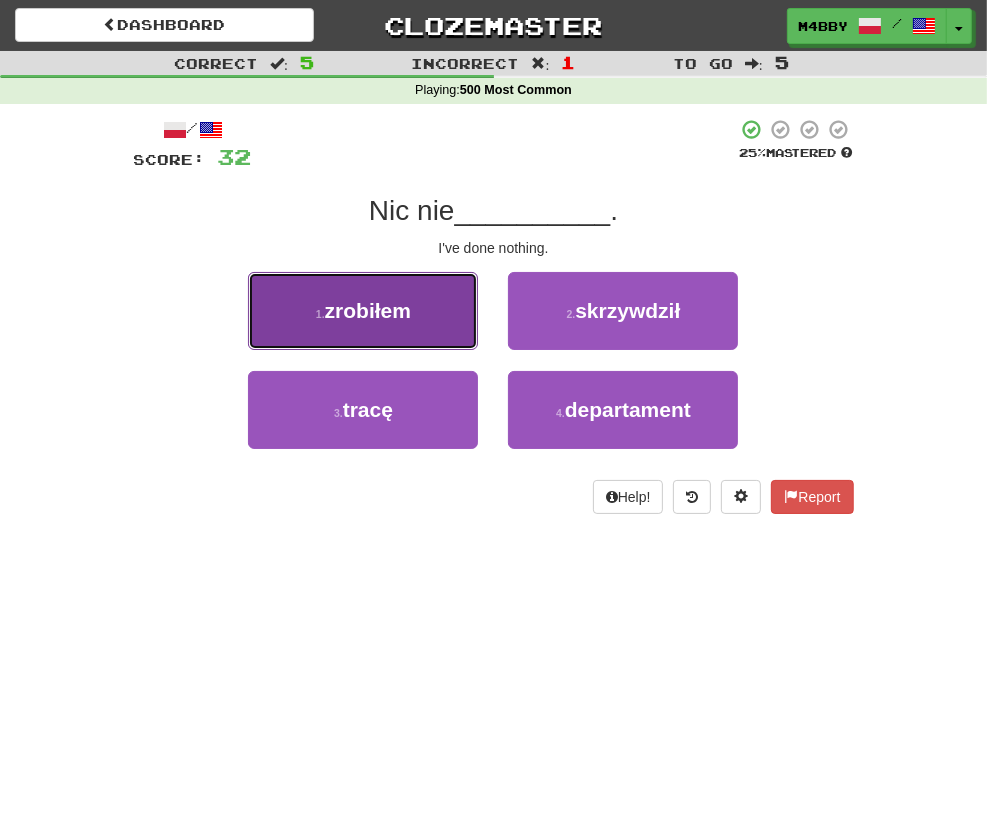 click on "1 .  zrobiłem" at bounding box center [363, 311] 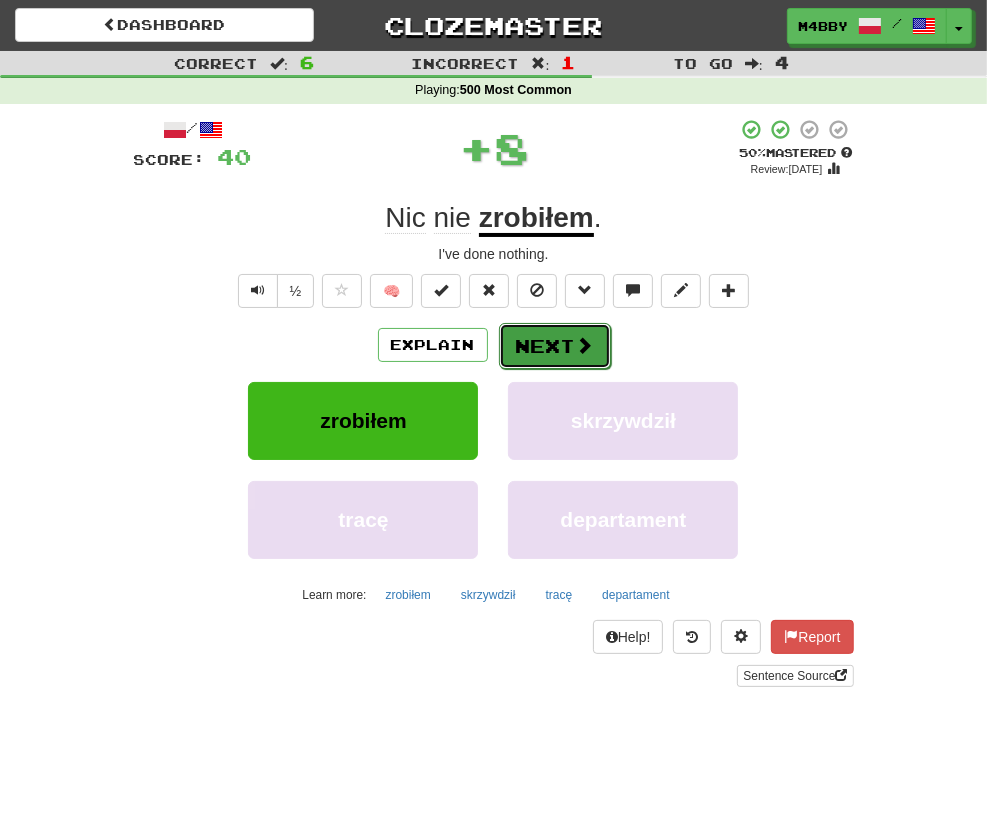 click on "Next" at bounding box center [555, 346] 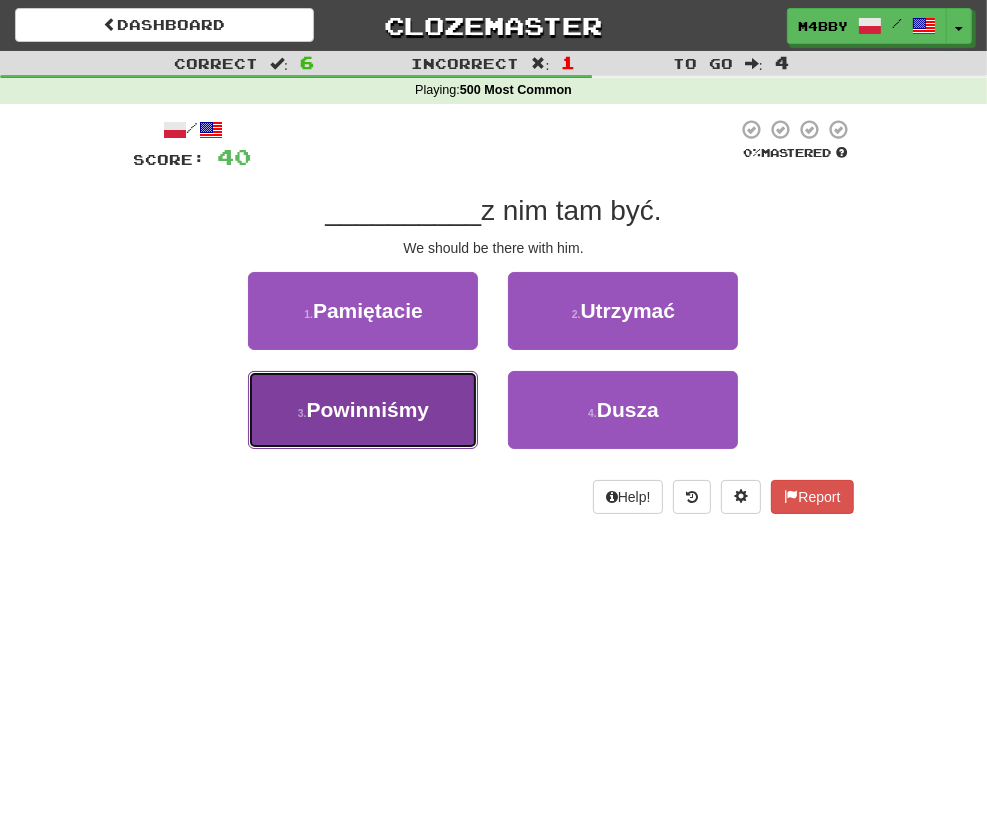 click on "3 .  Powinniśmy" at bounding box center (363, 410) 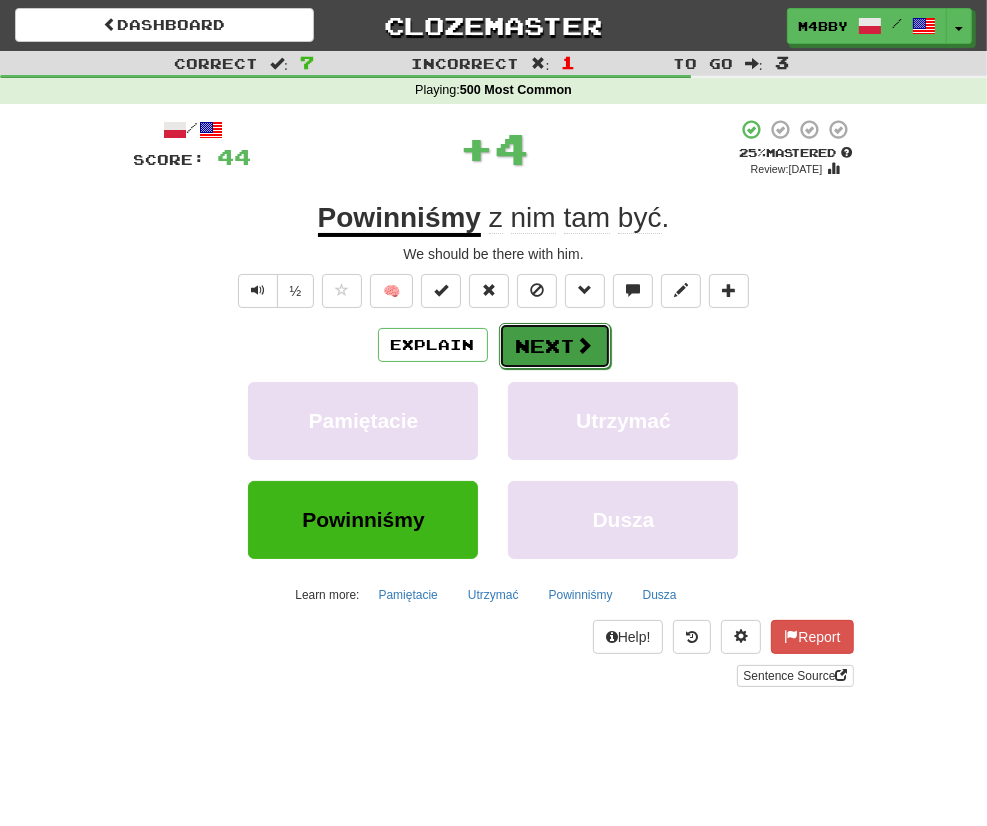 click on "Next" at bounding box center (555, 346) 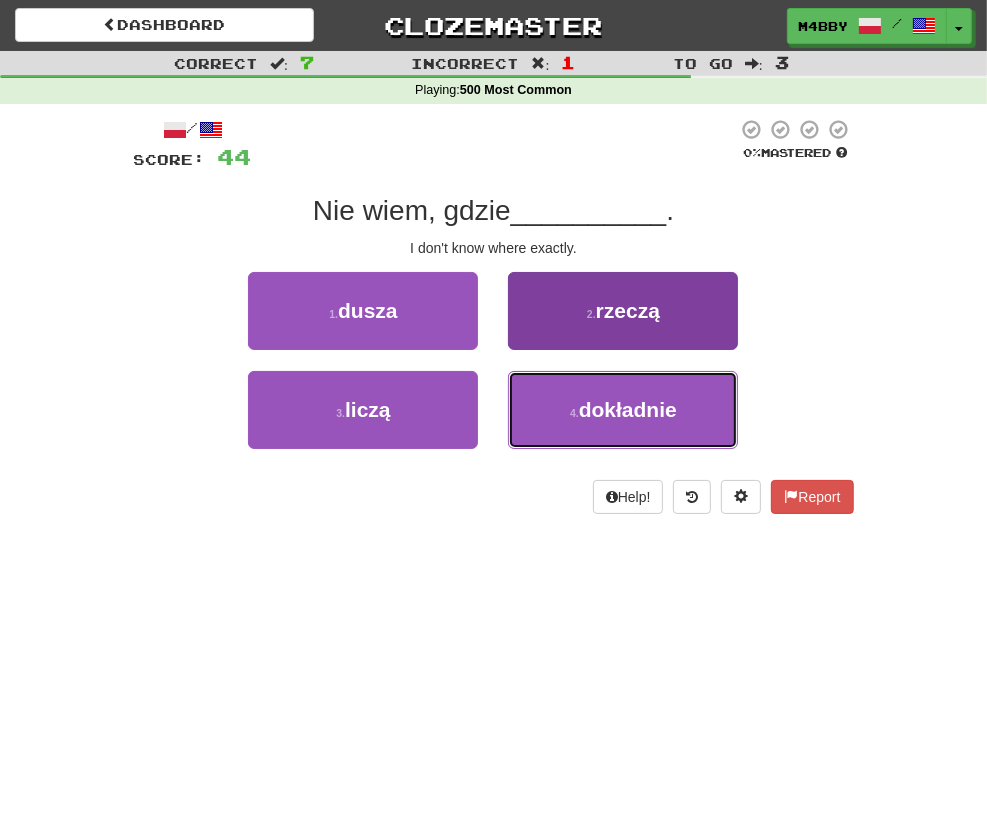 drag, startPoint x: 586, startPoint y: 409, endPoint x: 581, endPoint y: 430, distance: 21.587032 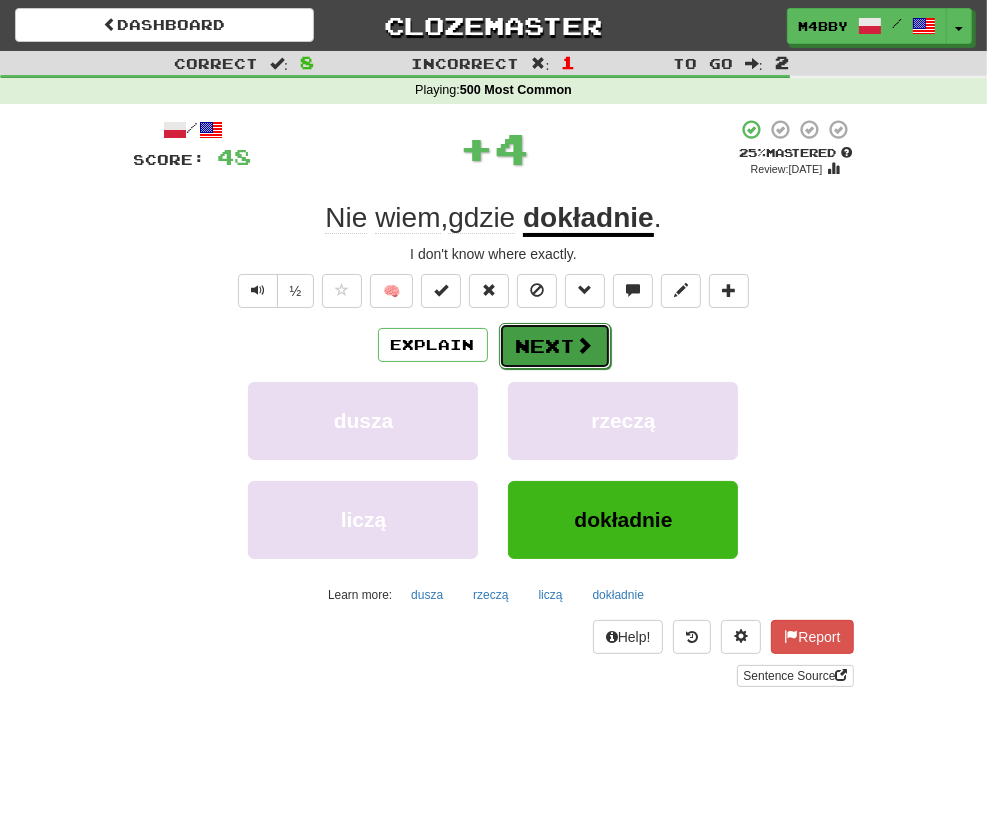 click at bounding box center (585, 345) 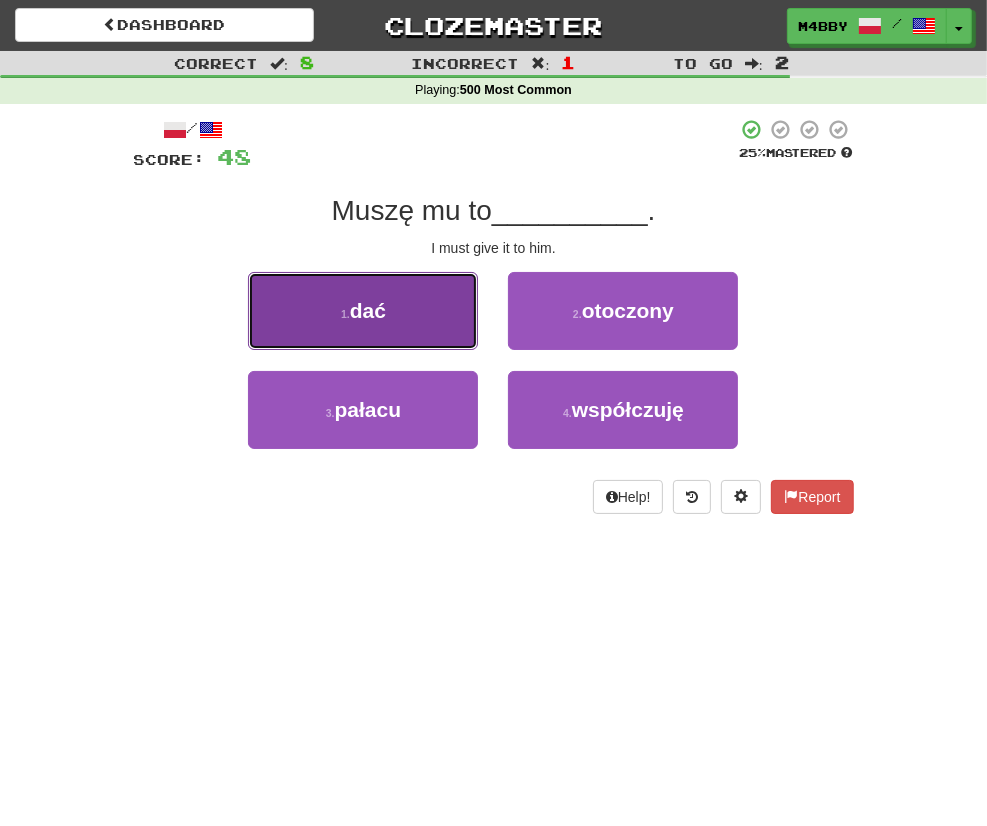 click on "1 .  dać" at bounding box center [363, 311] 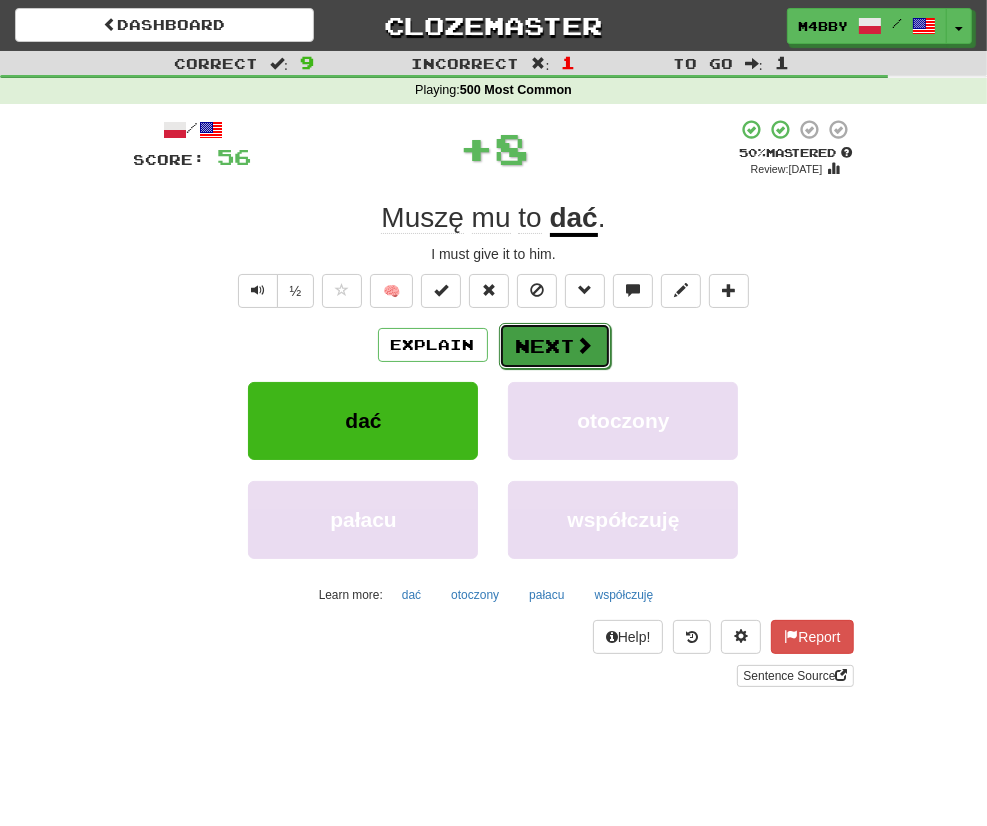 click on "Next" at bounding box center [555, 346] 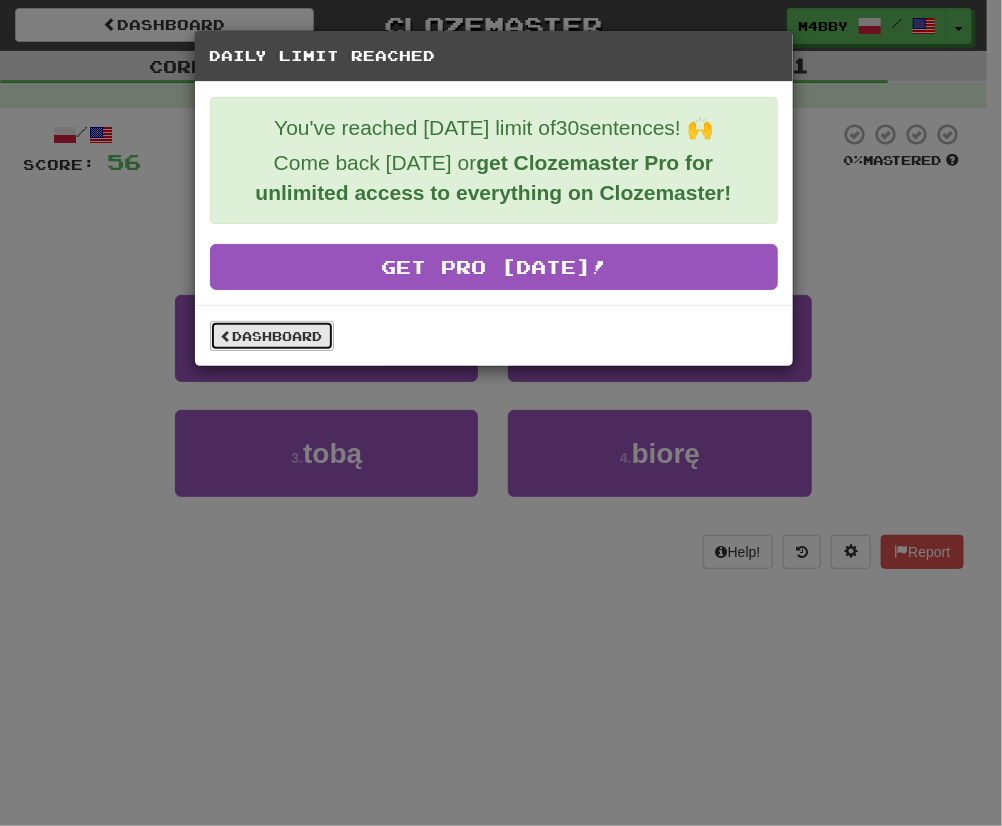 click on "Dashboard" at bounding box center (272, 336) 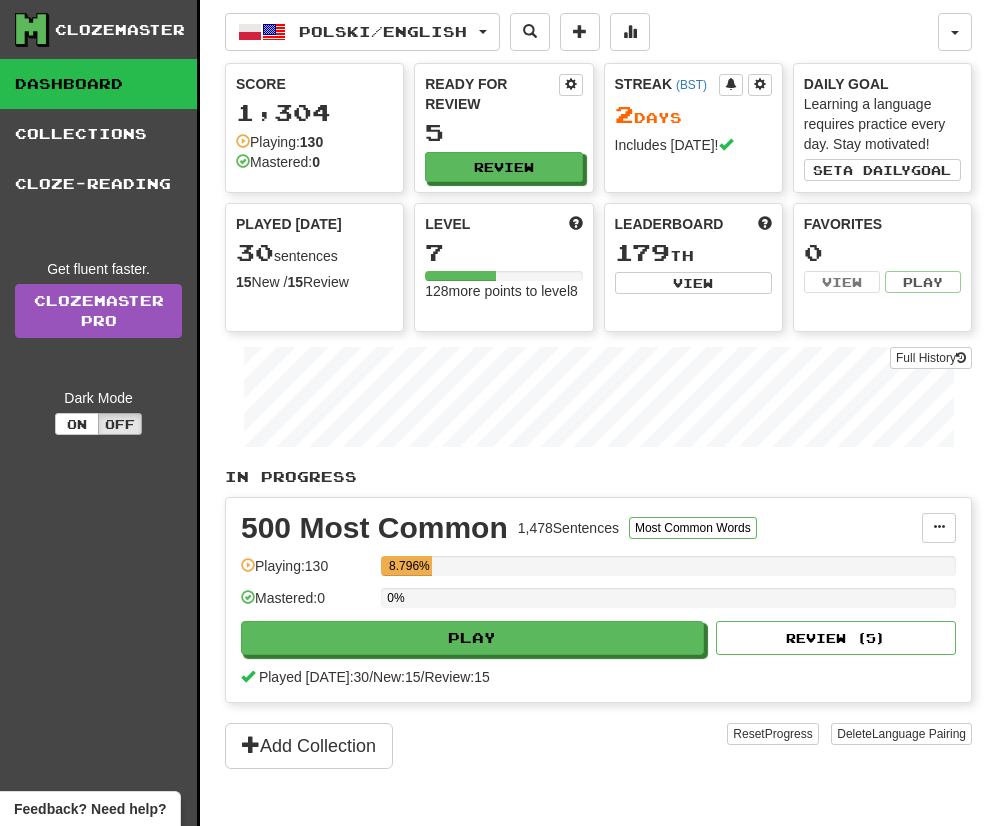 scroll, scrollTop: 0, scrollLeft: 0, axis: both 